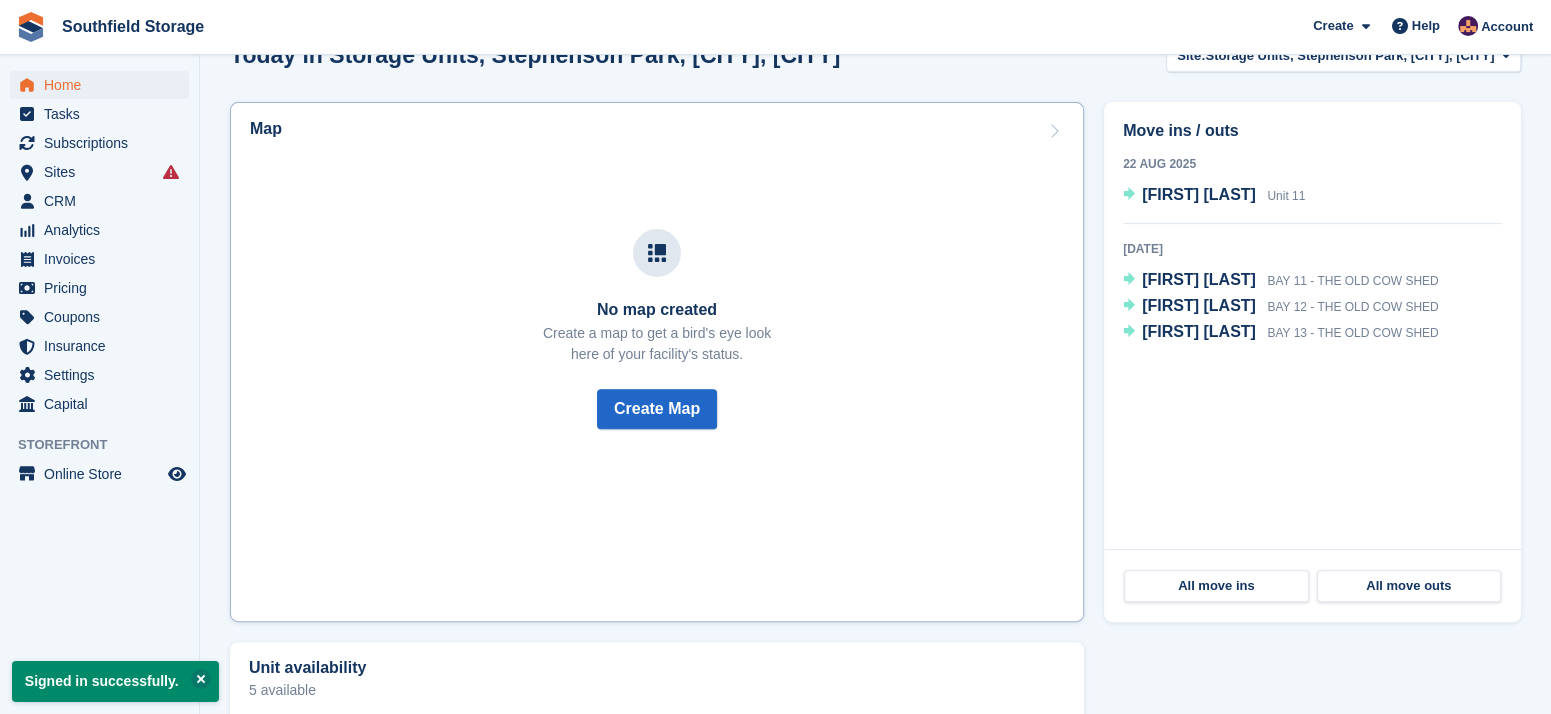 scroll, scrollTop: 222, scrollLeft: 0, axis: vertical 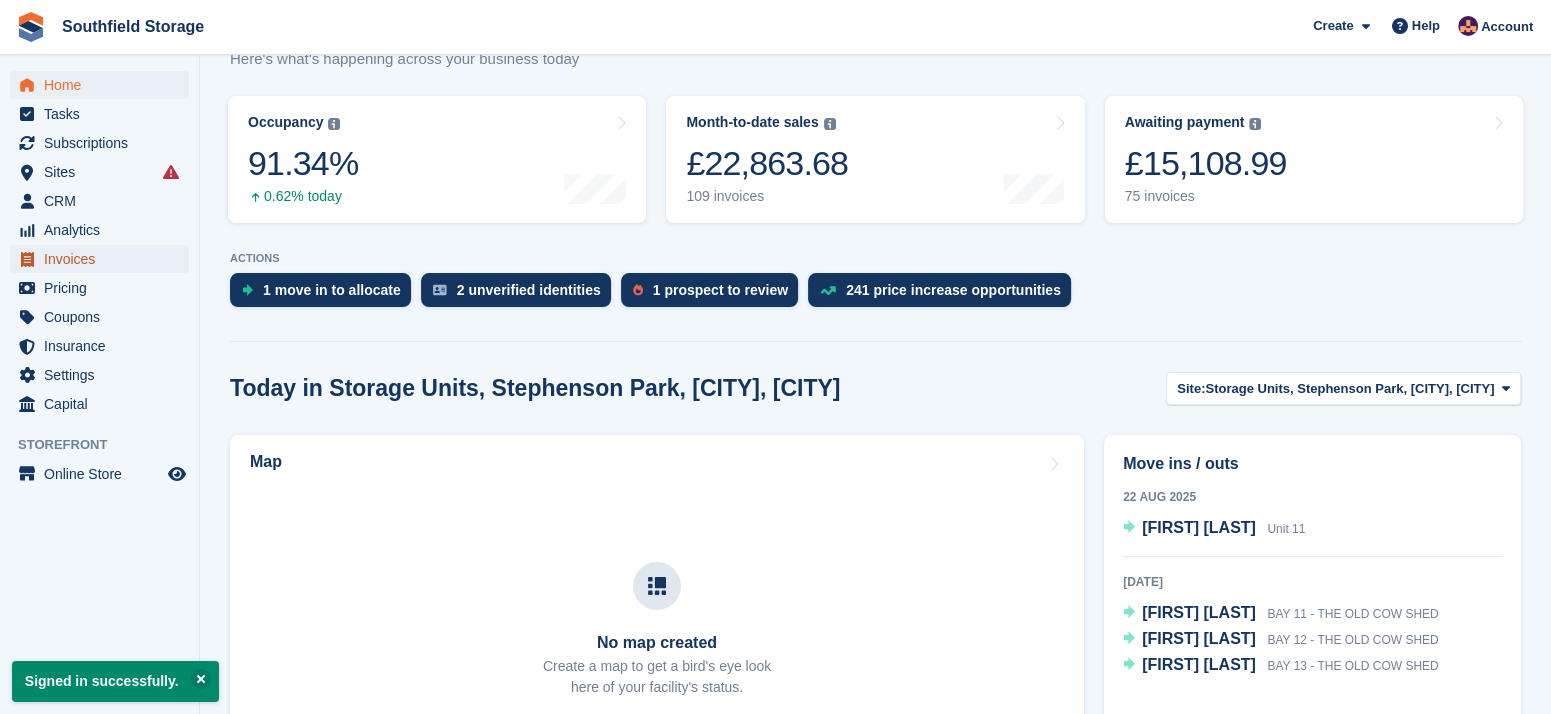 click at bounding box center [27, 259] 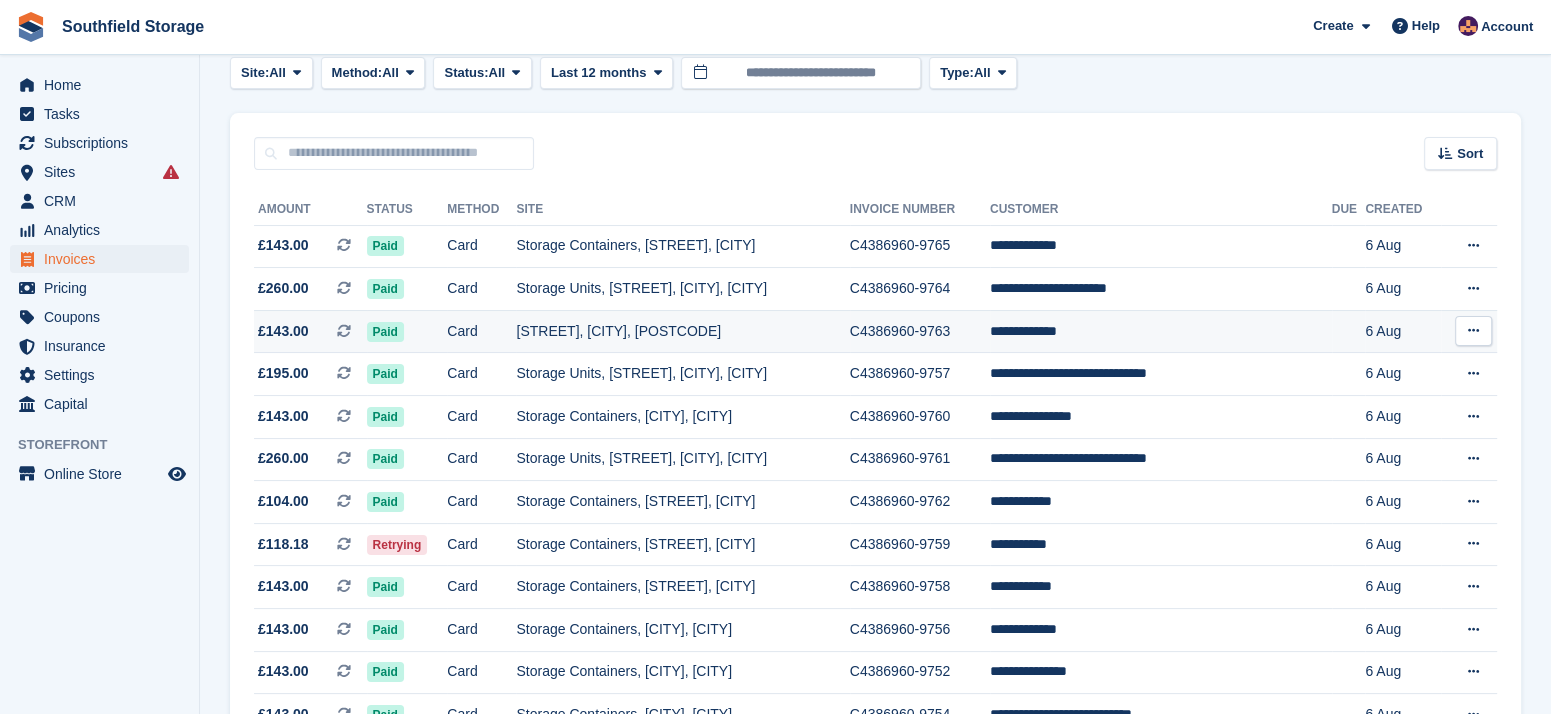 scroll, scrollTop: 0, scrollLeft: 0, axis: both 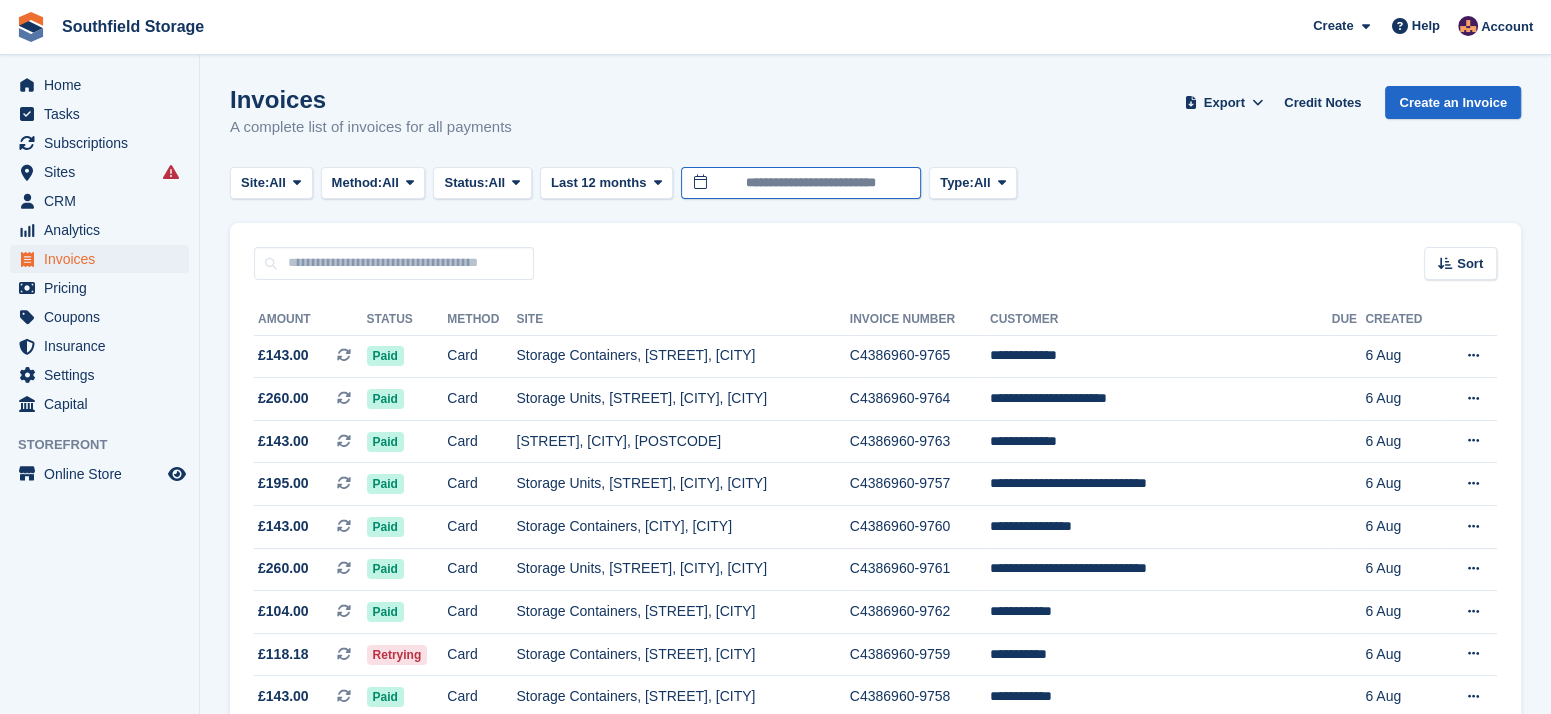click on "**********" at bounding box center (801, 183) 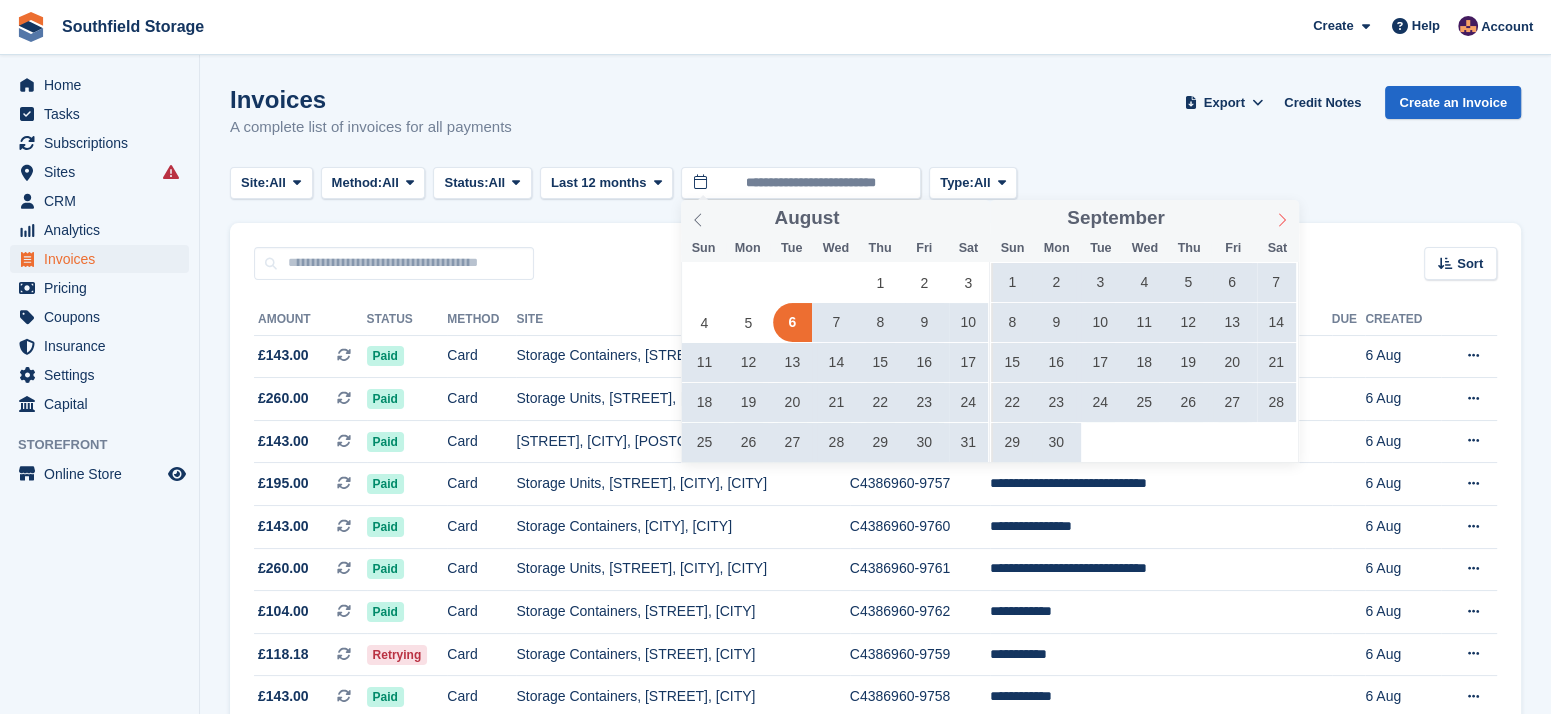 click 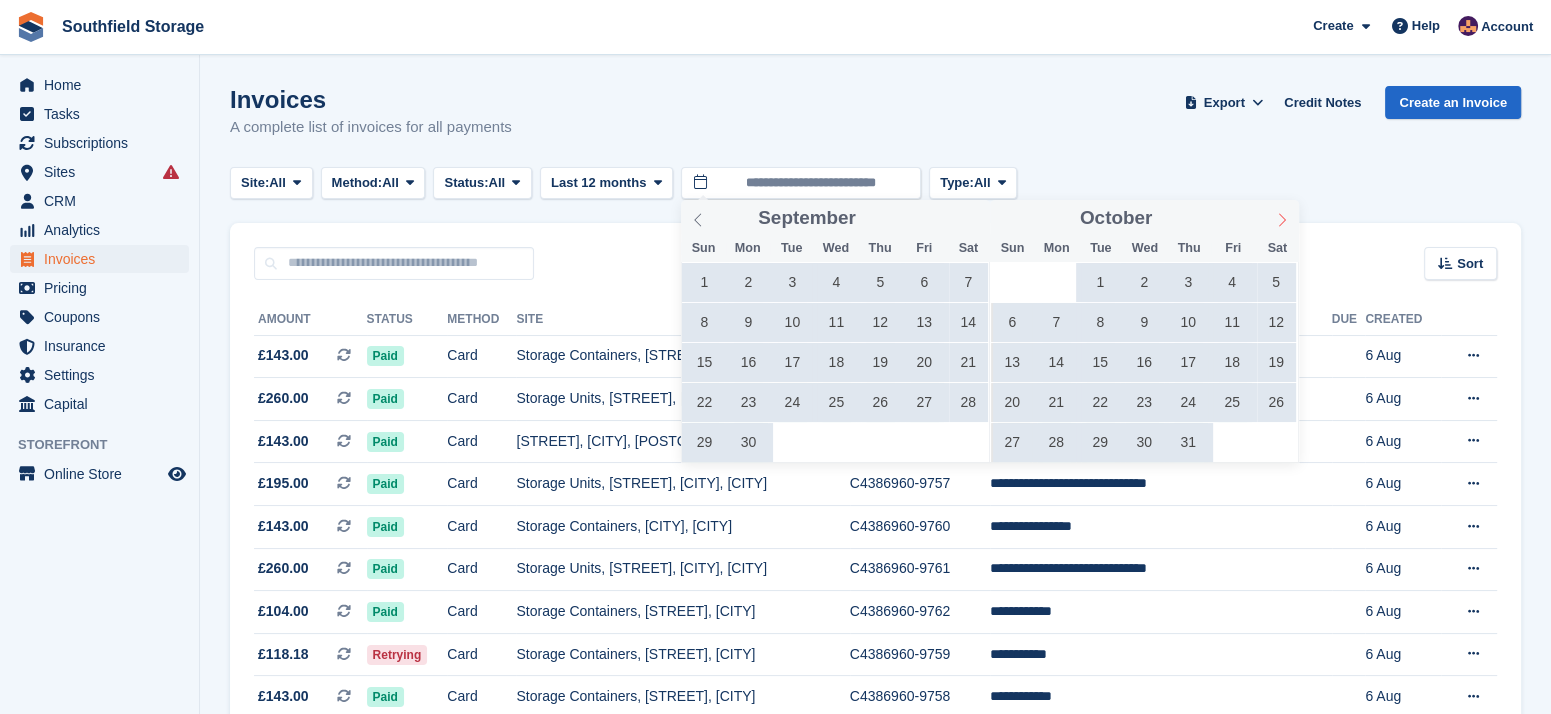 click 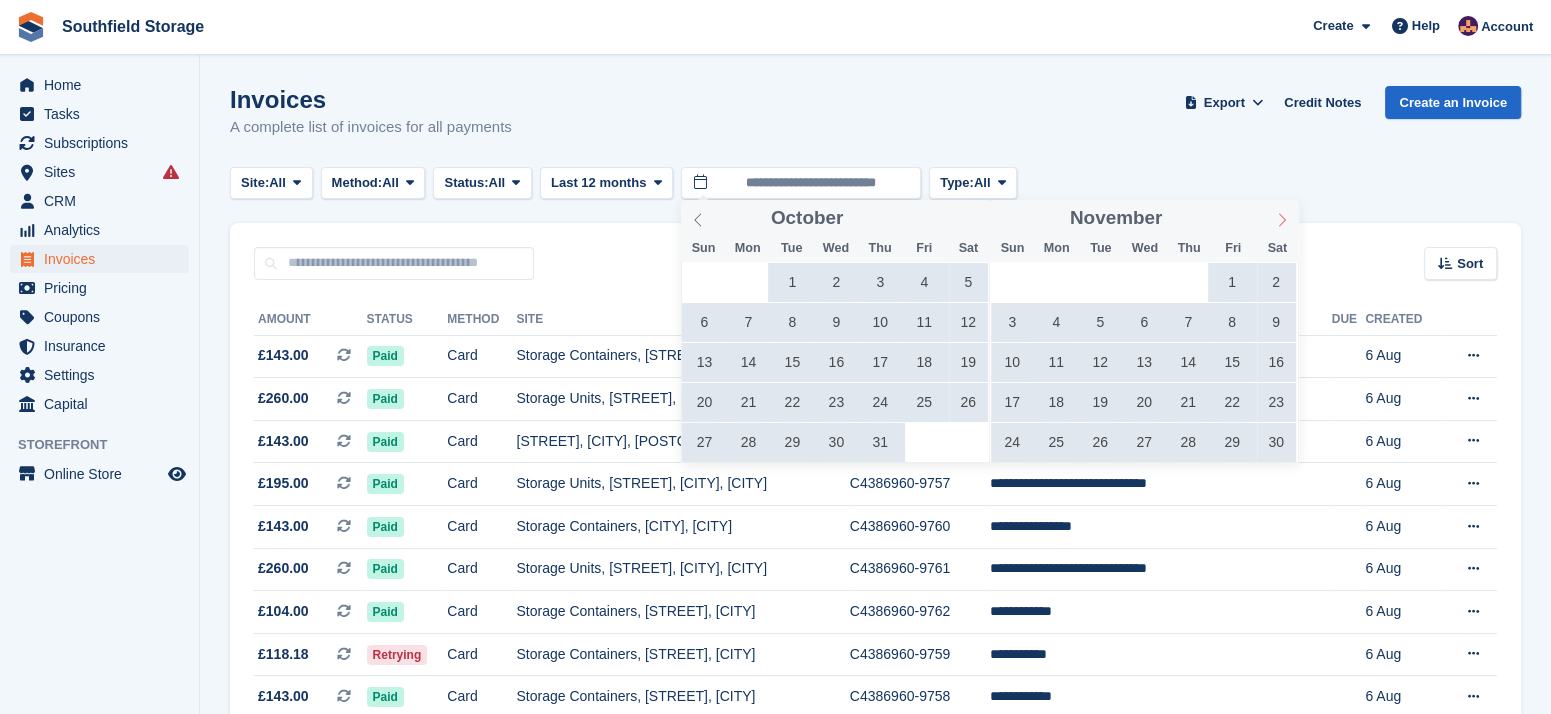 click 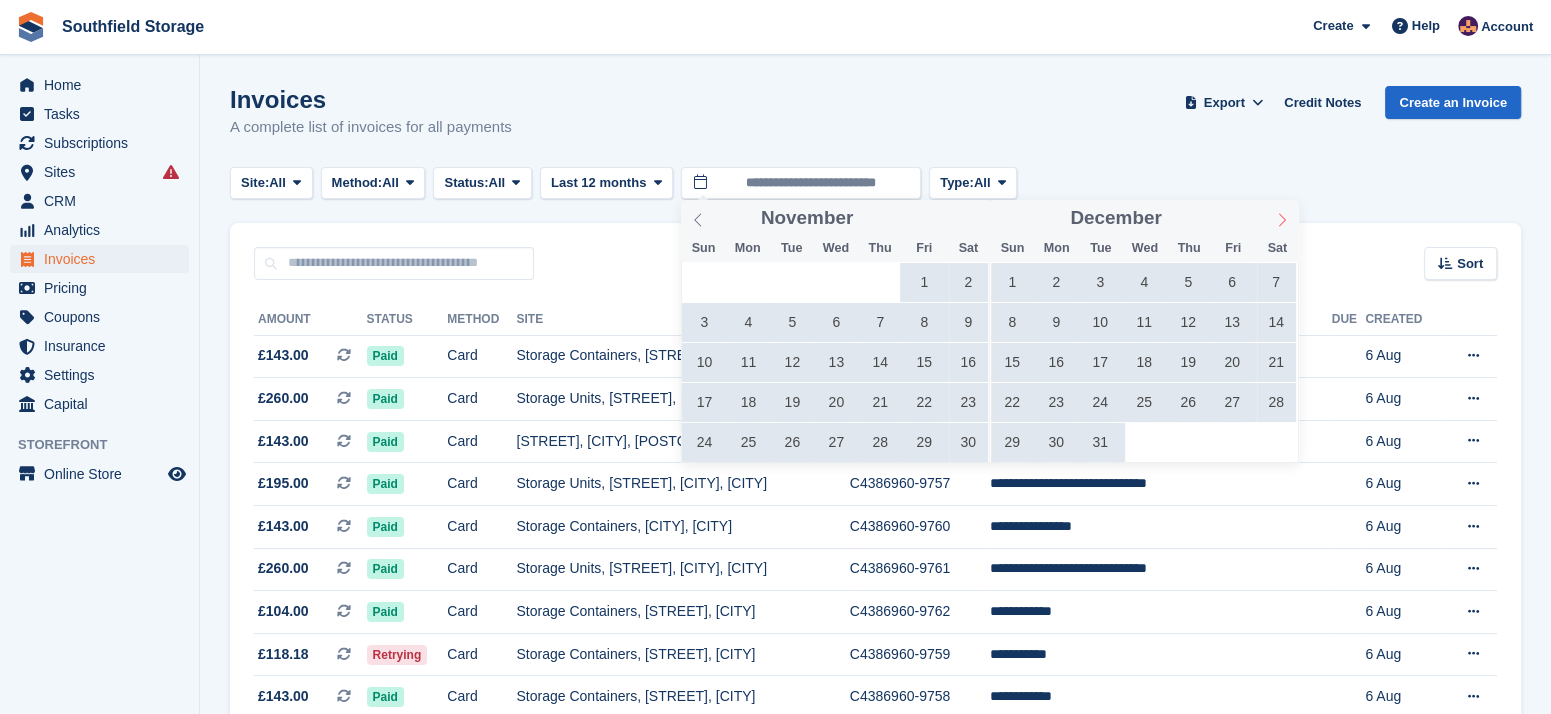 click 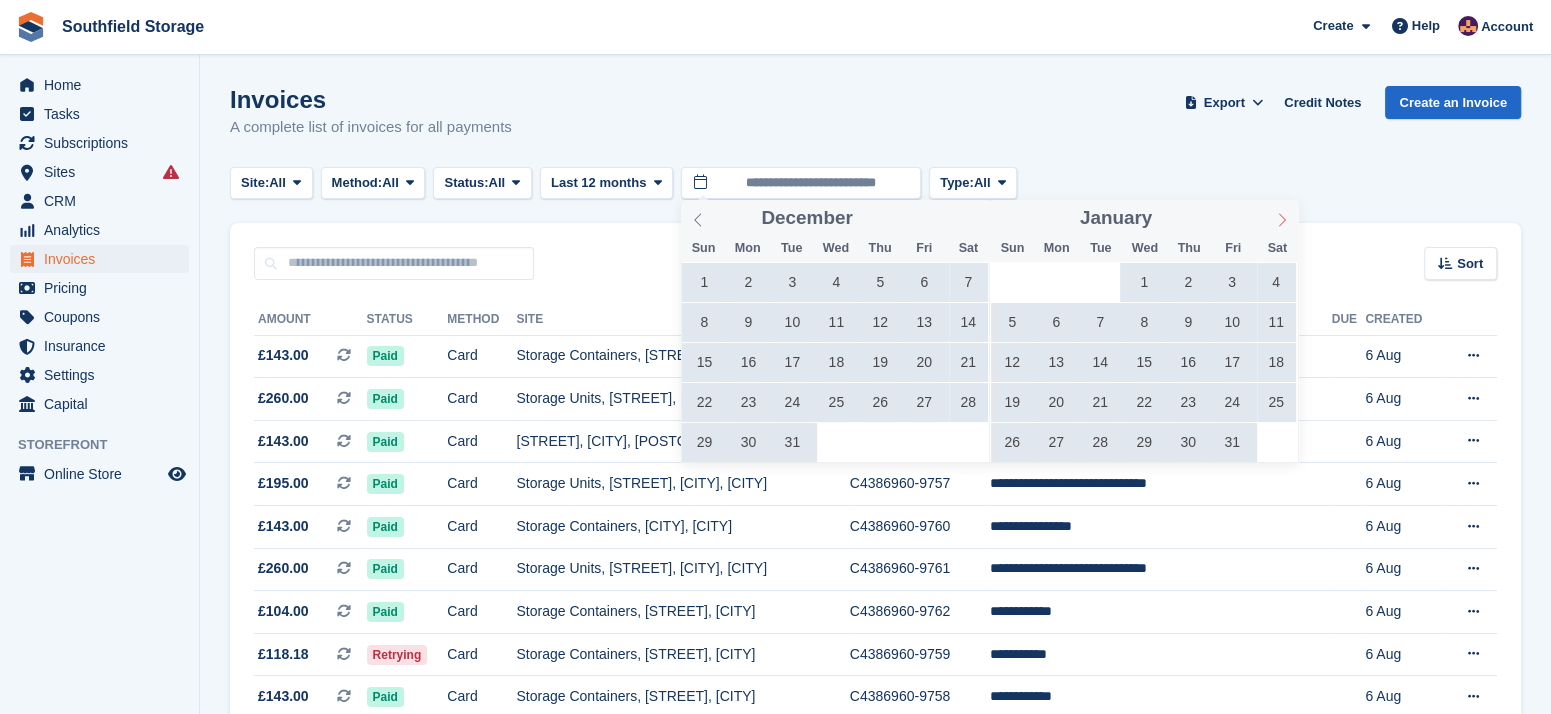 click 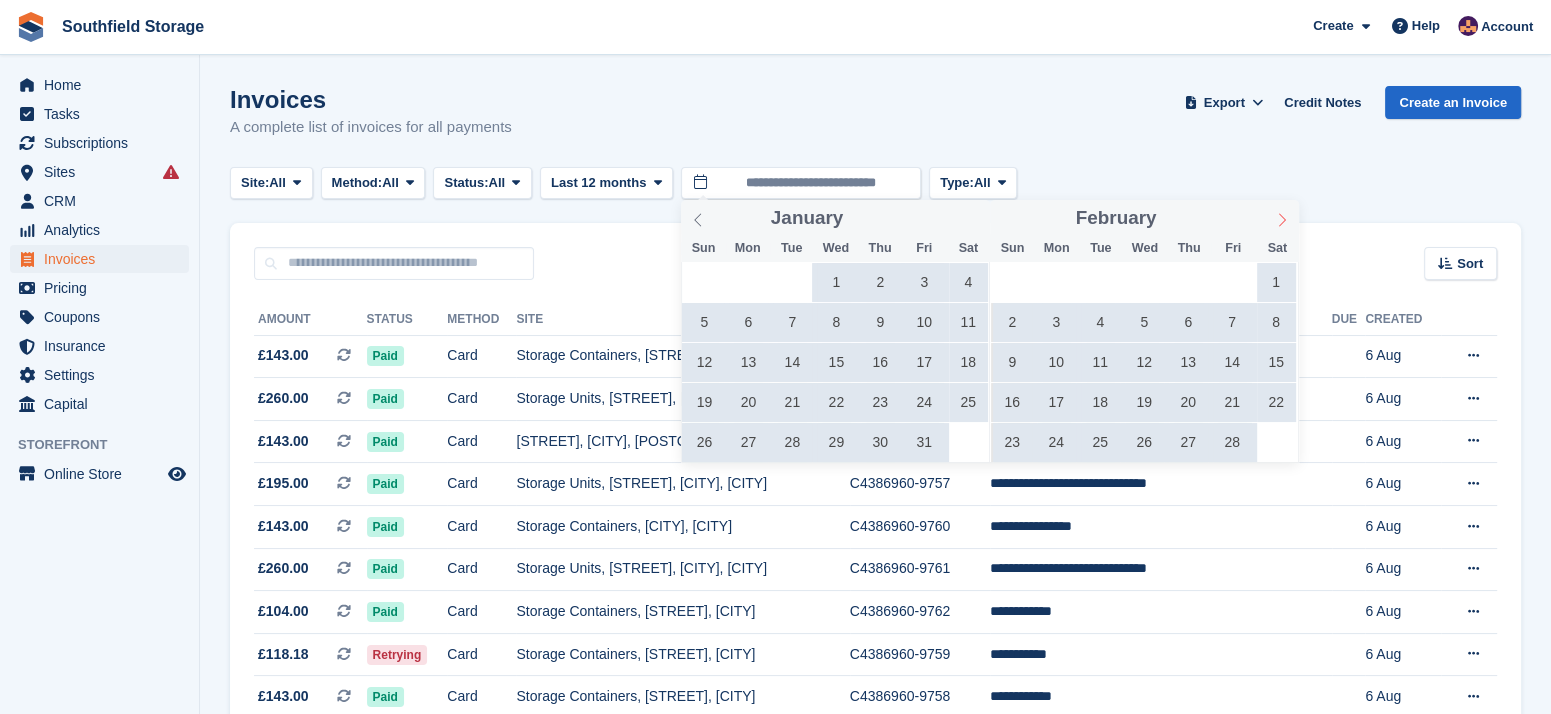 click 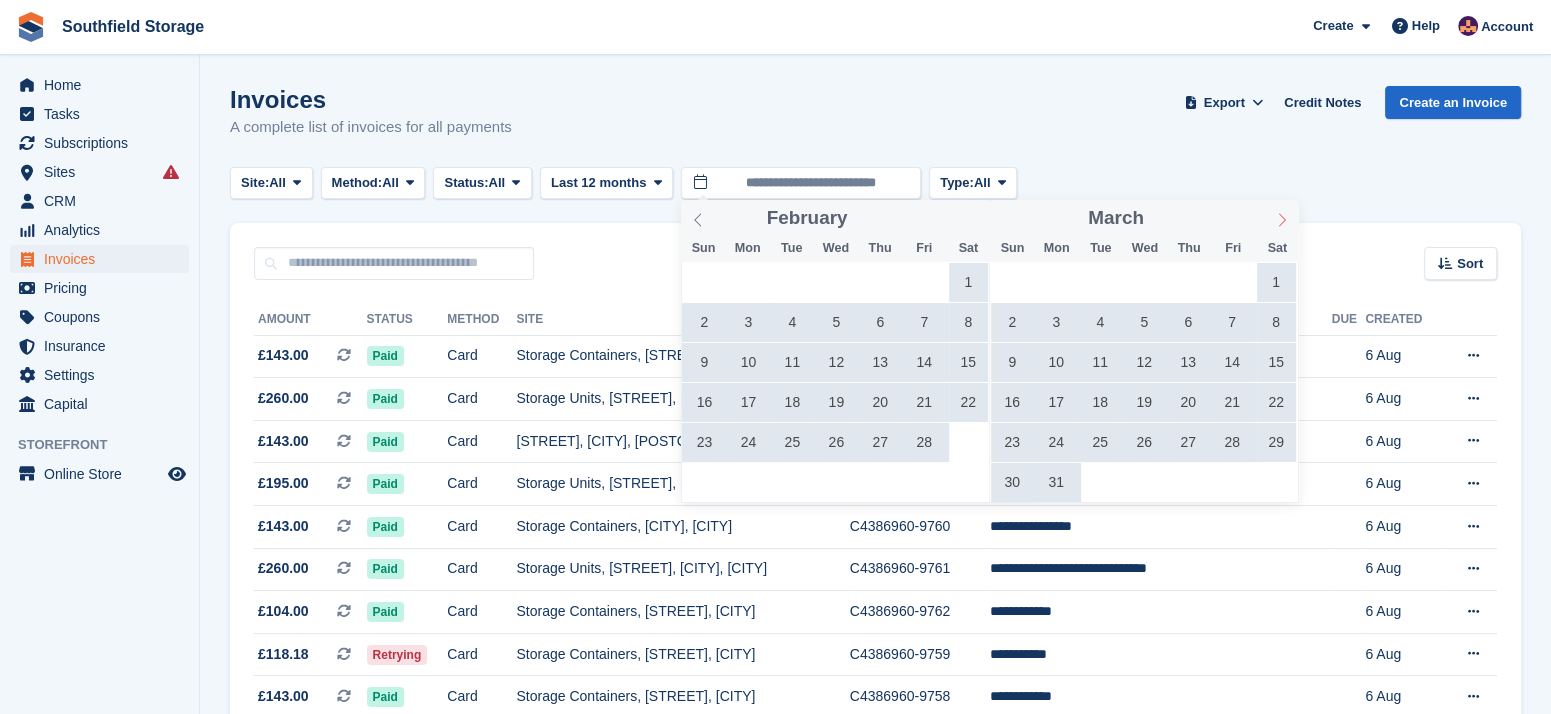 click 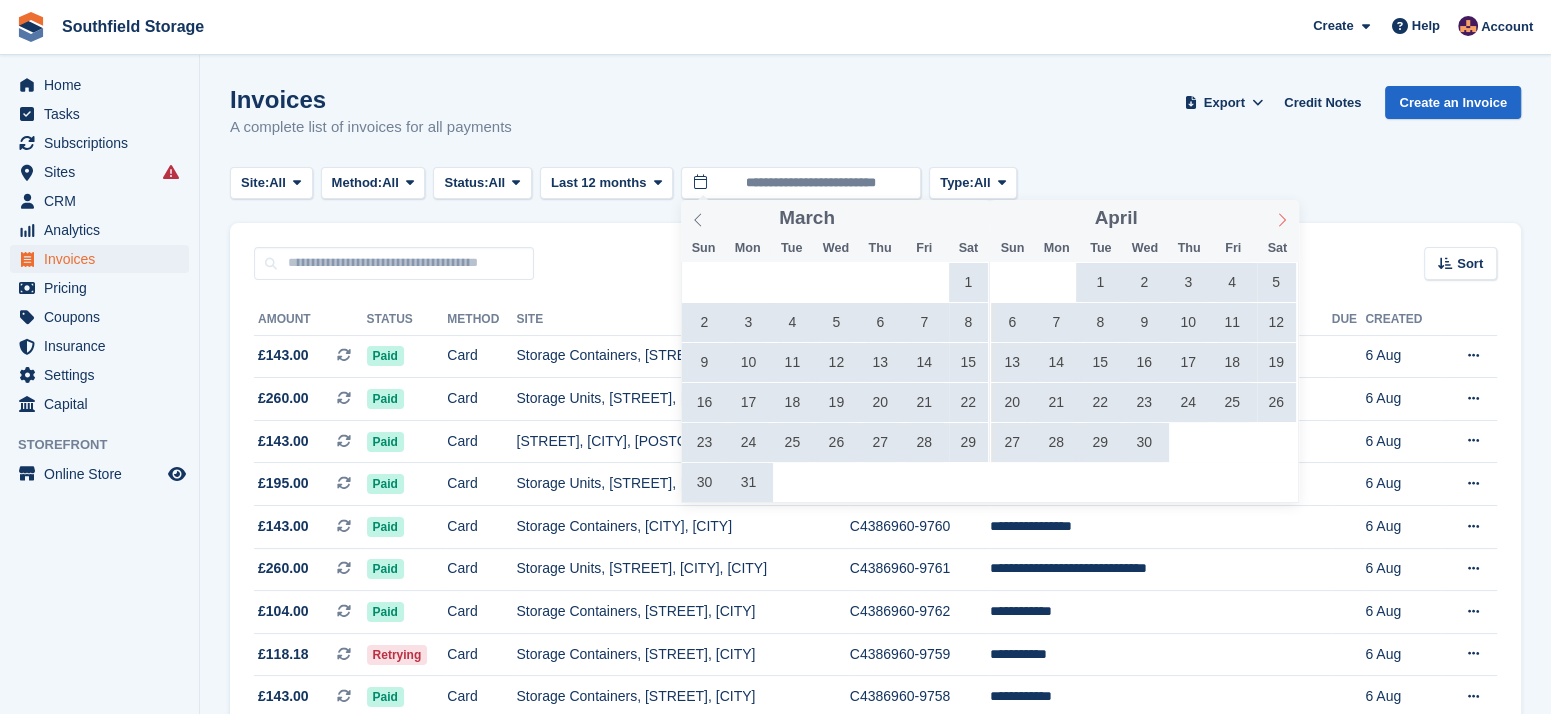click 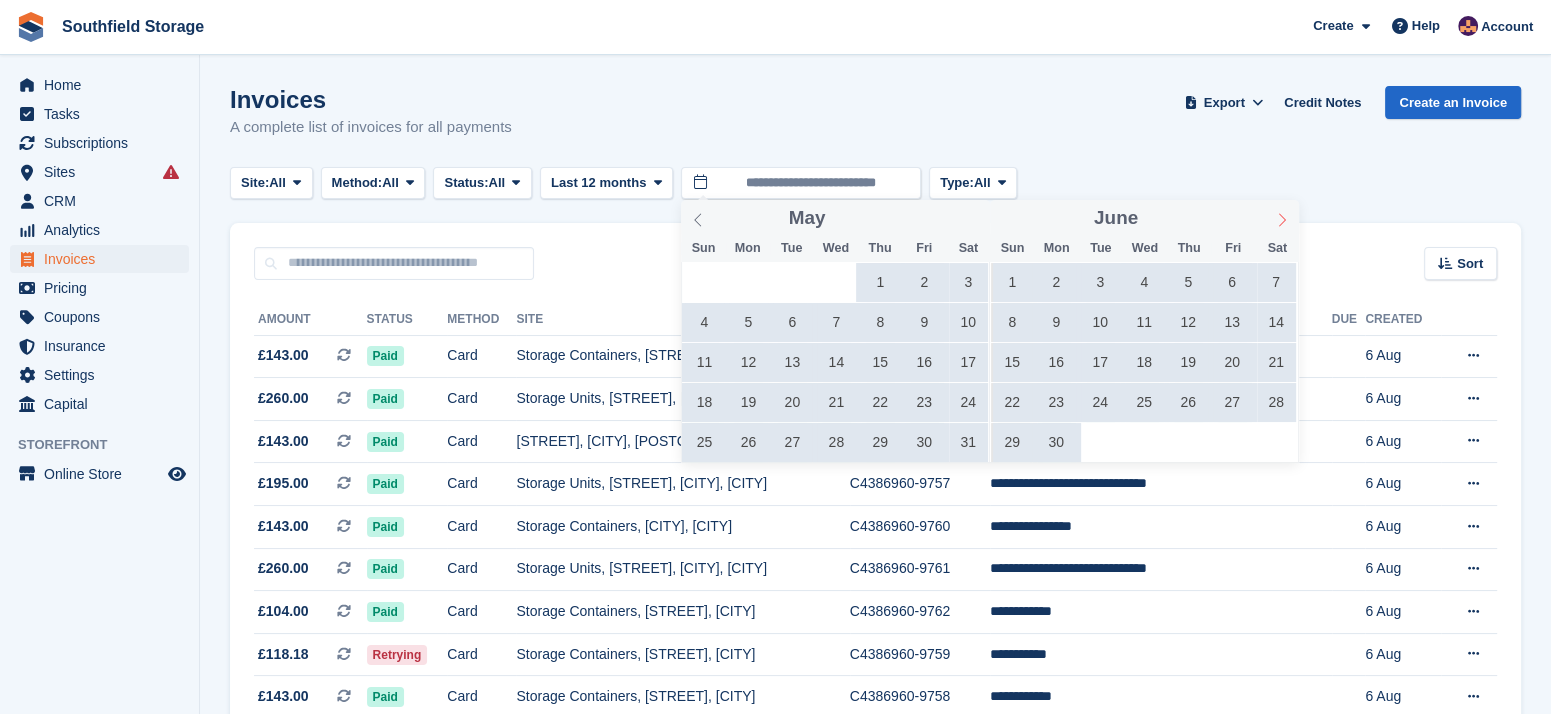 click 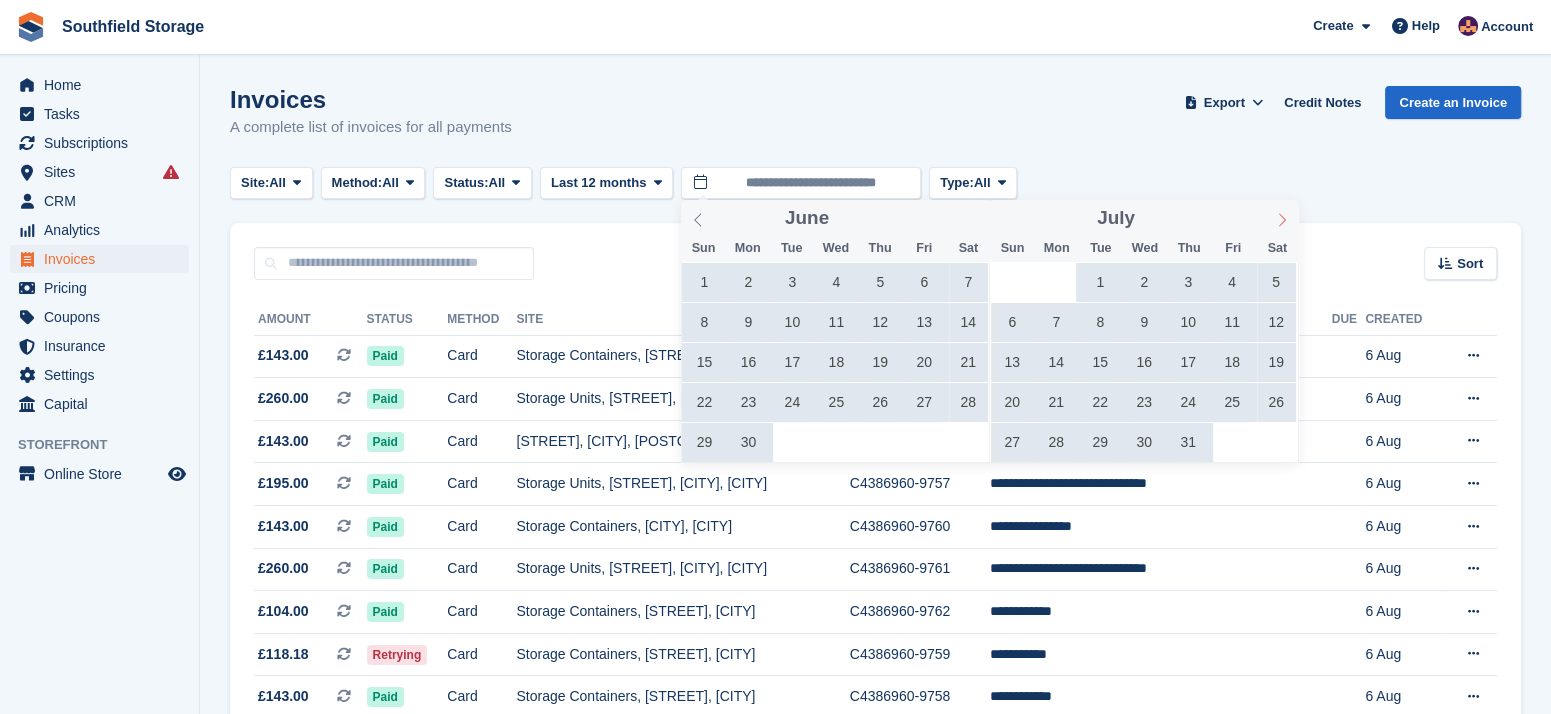 click 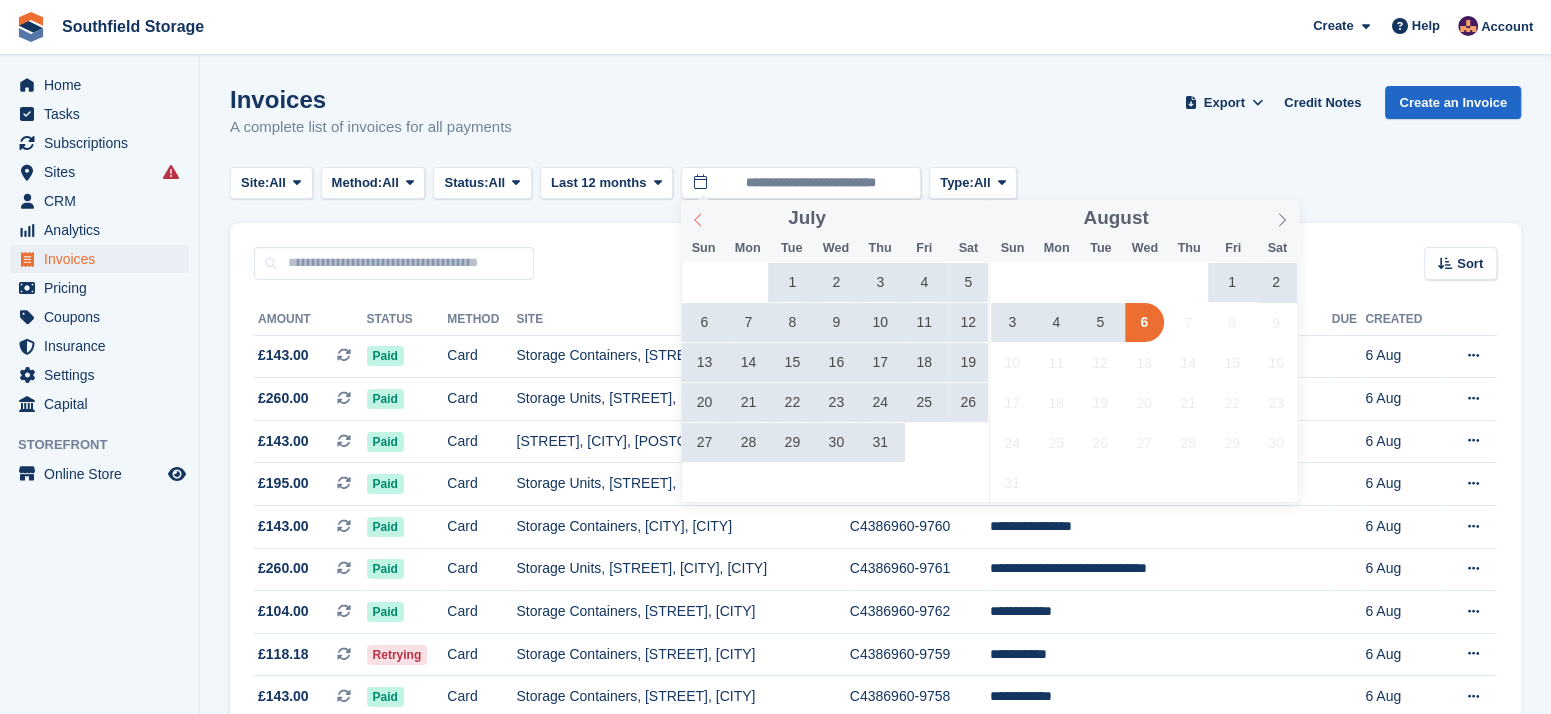 click 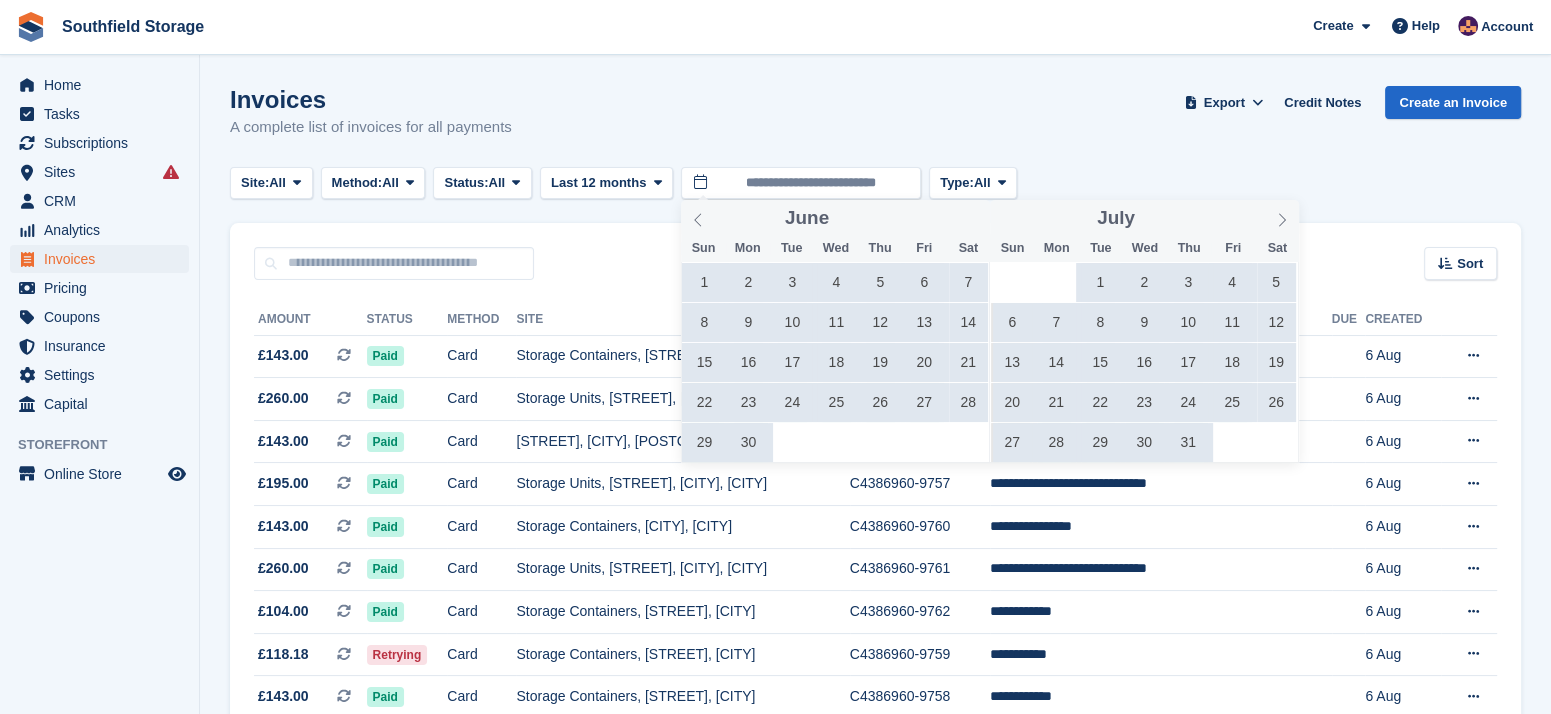 click on "1" at bounding box center [704, 282] 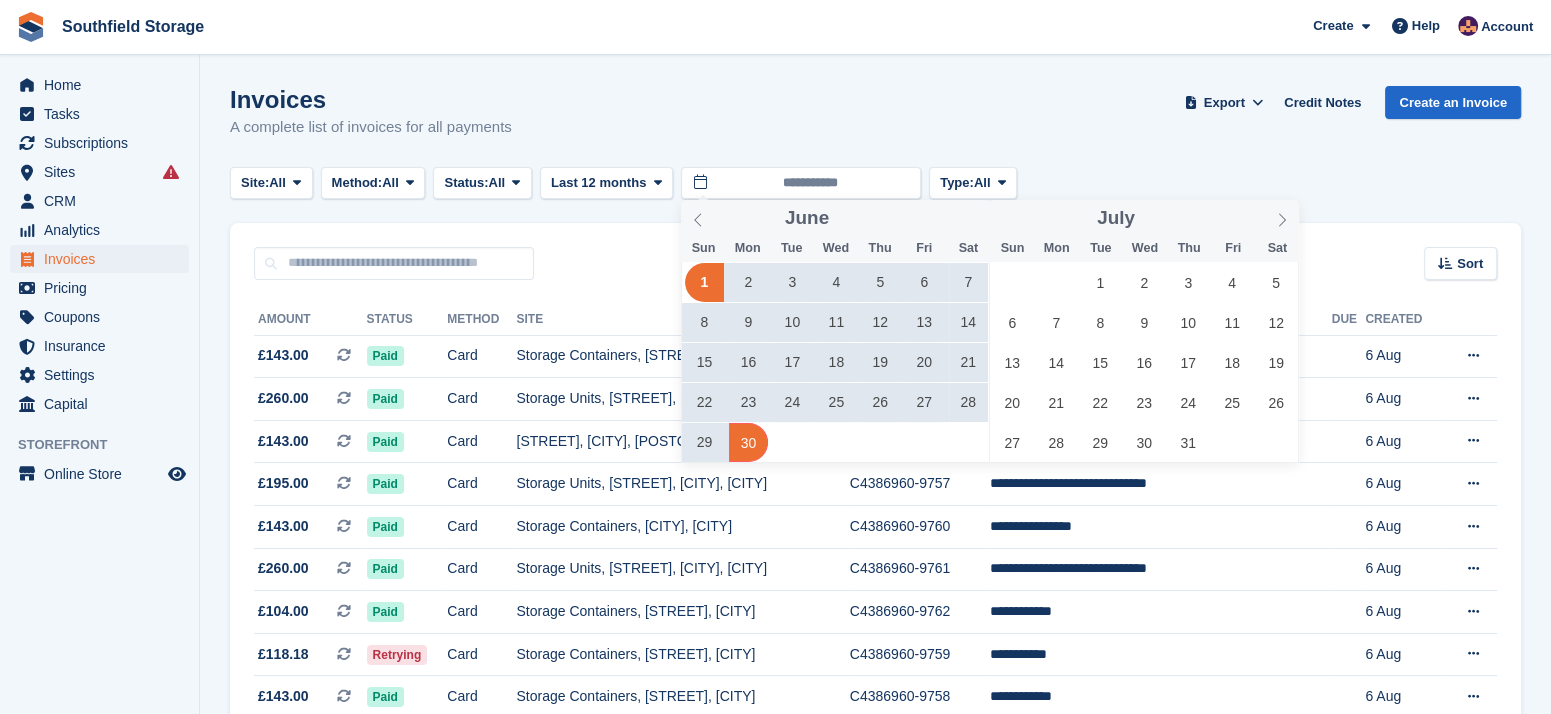 click on "30" at bounding box center [748, 442] 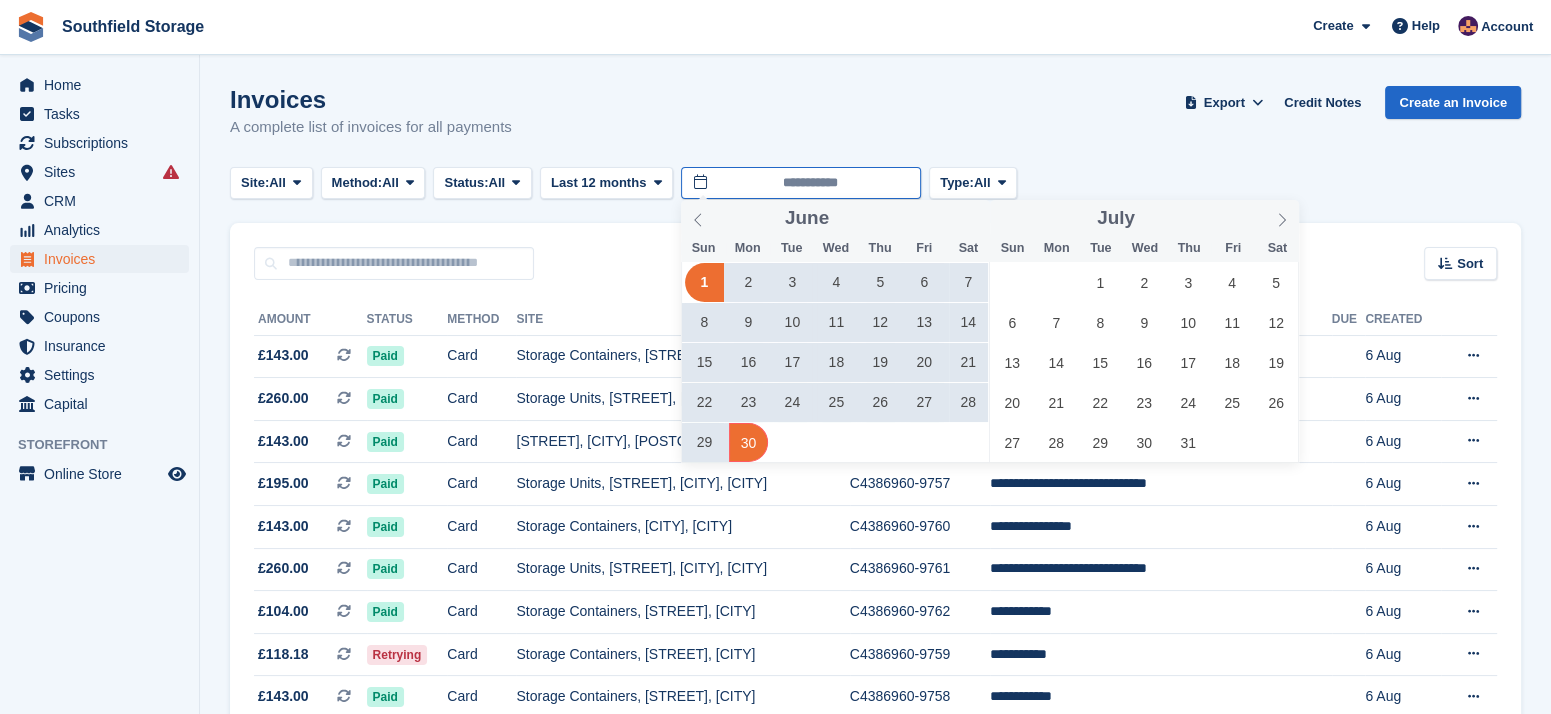 type on "**********" 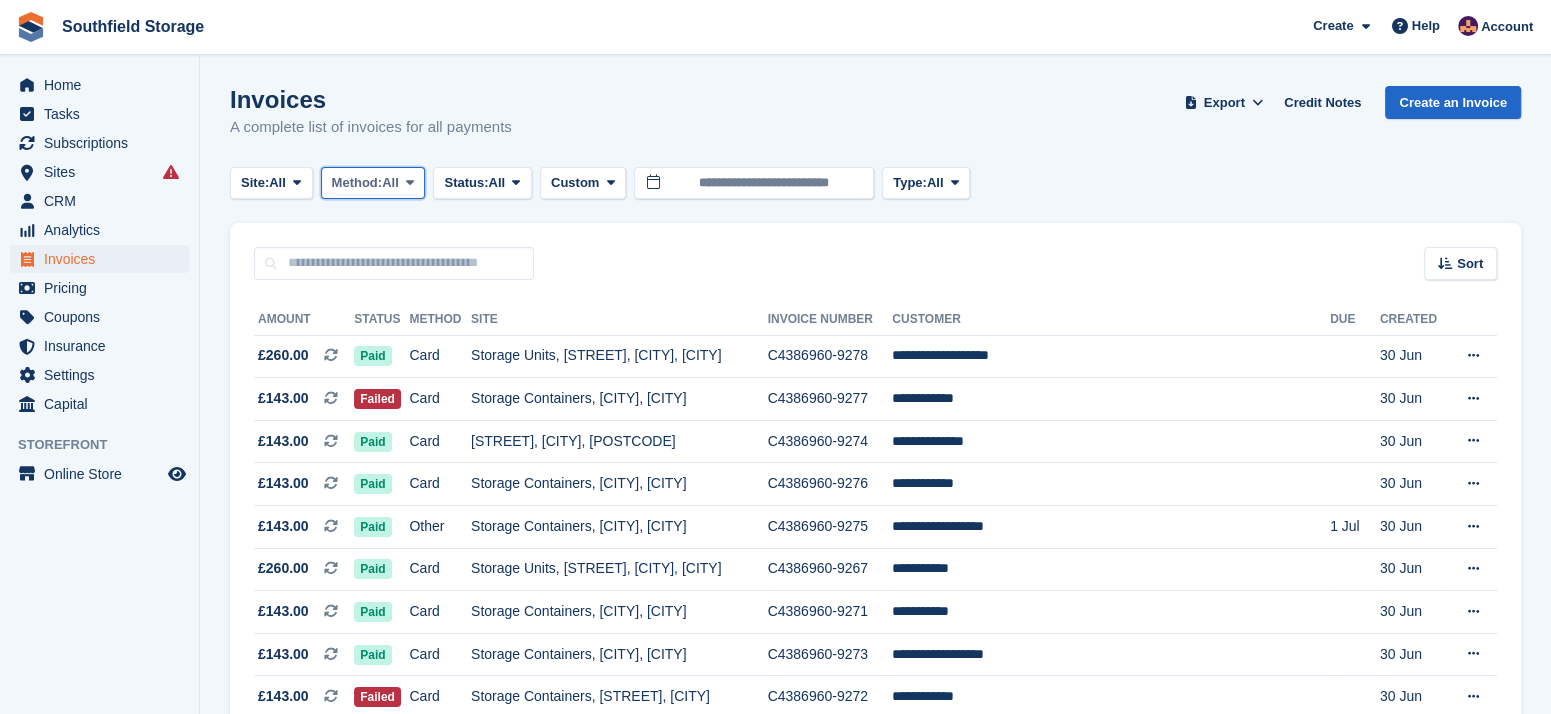click on "All" at bounding box center (390, 183) 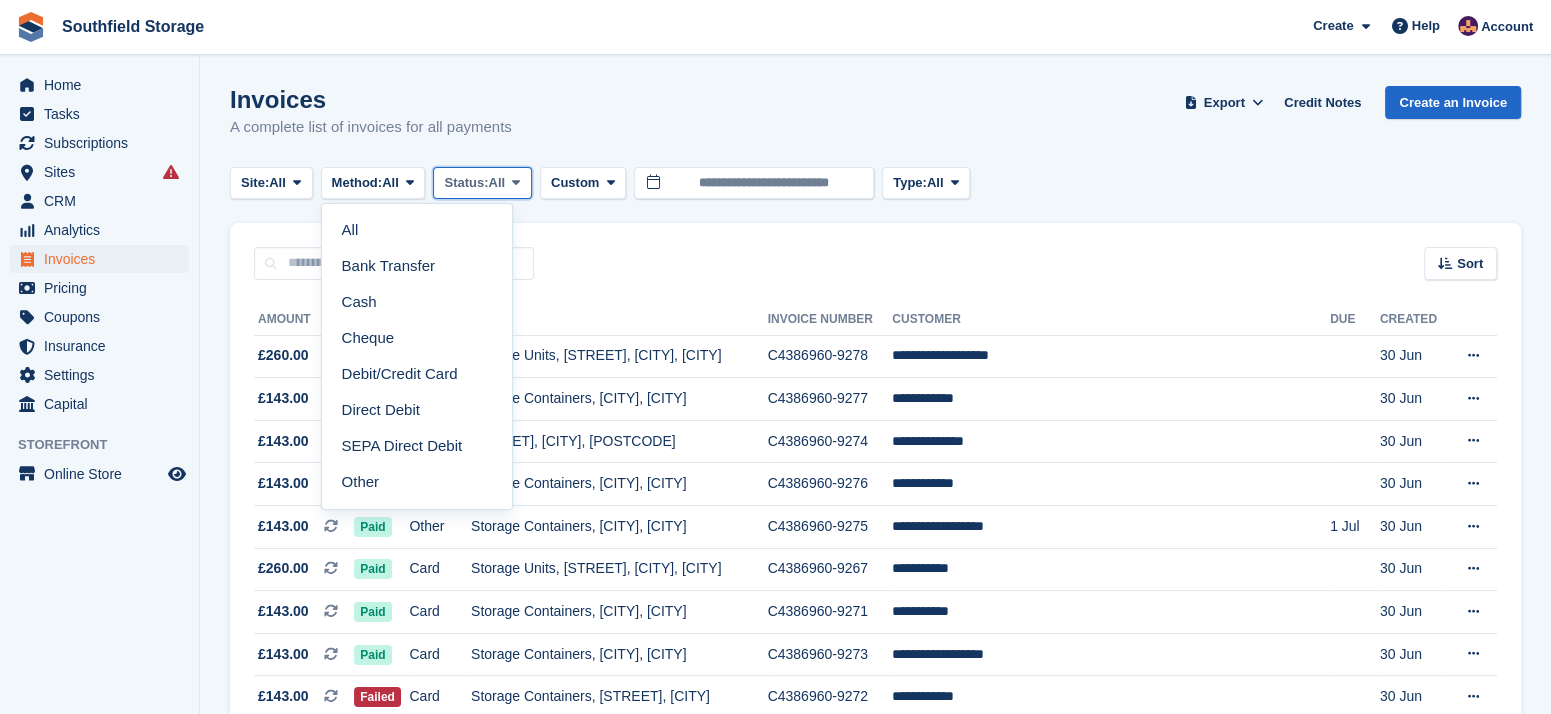 click on "Status:" at bounding box center (466, 183) 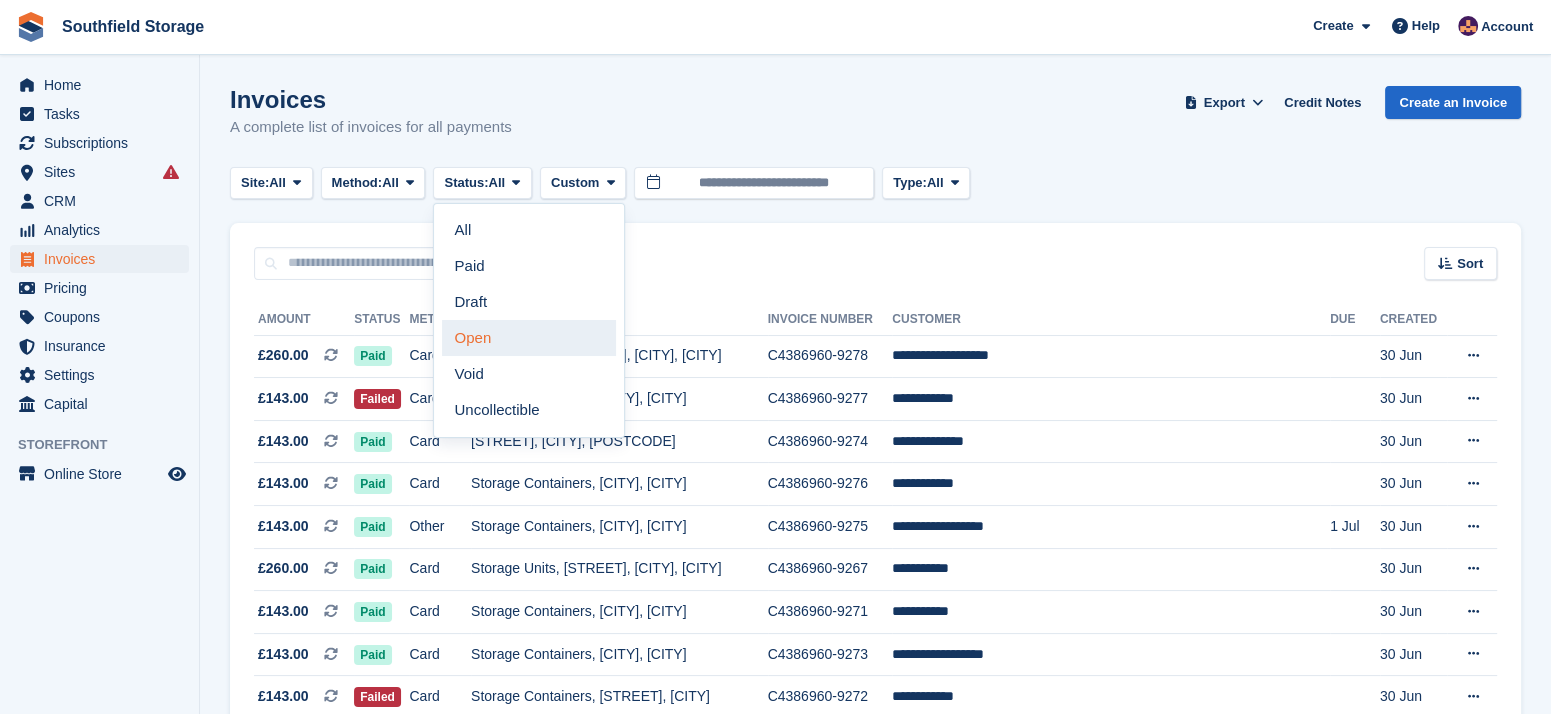 click on "Open" at bounding box center (529, 338) 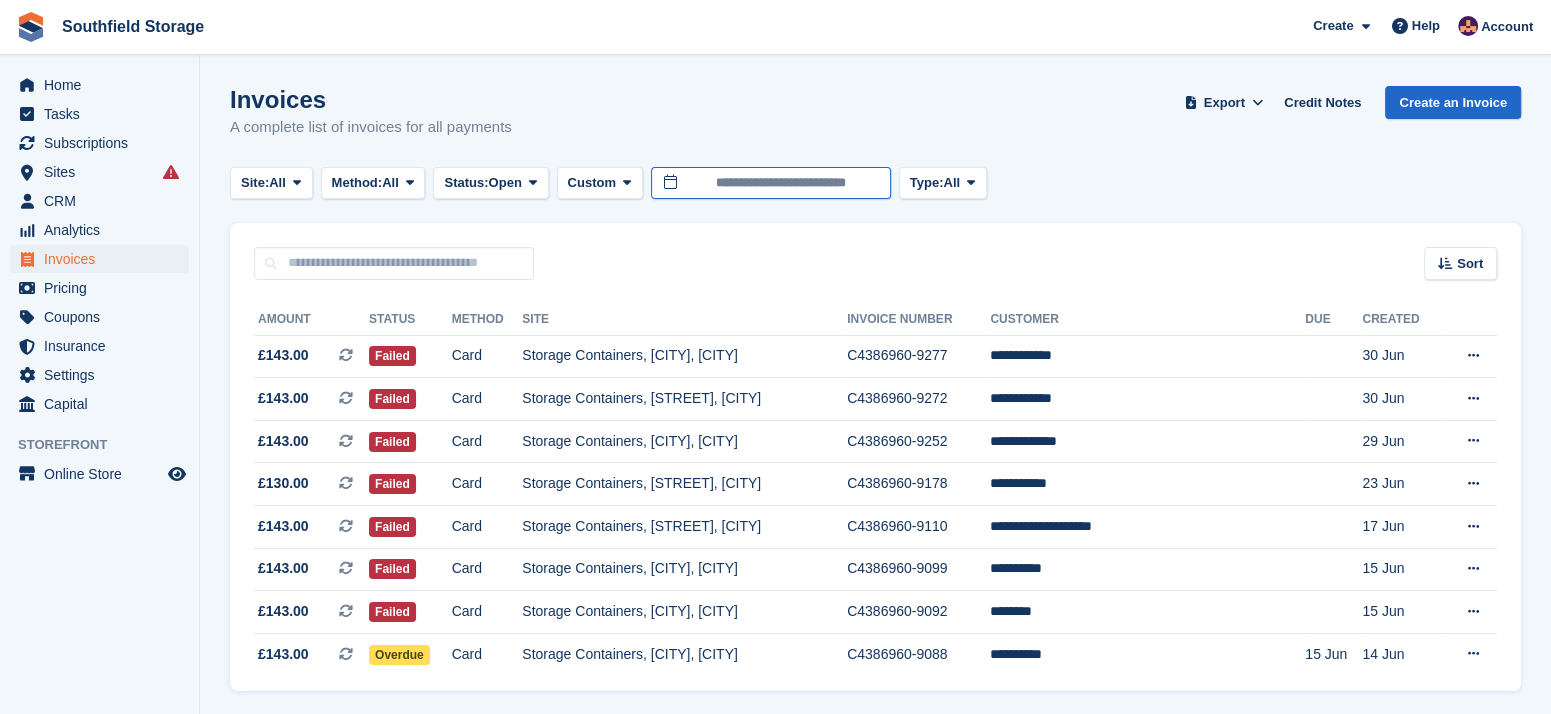 click on "**********" at bounding box center (771, 183) 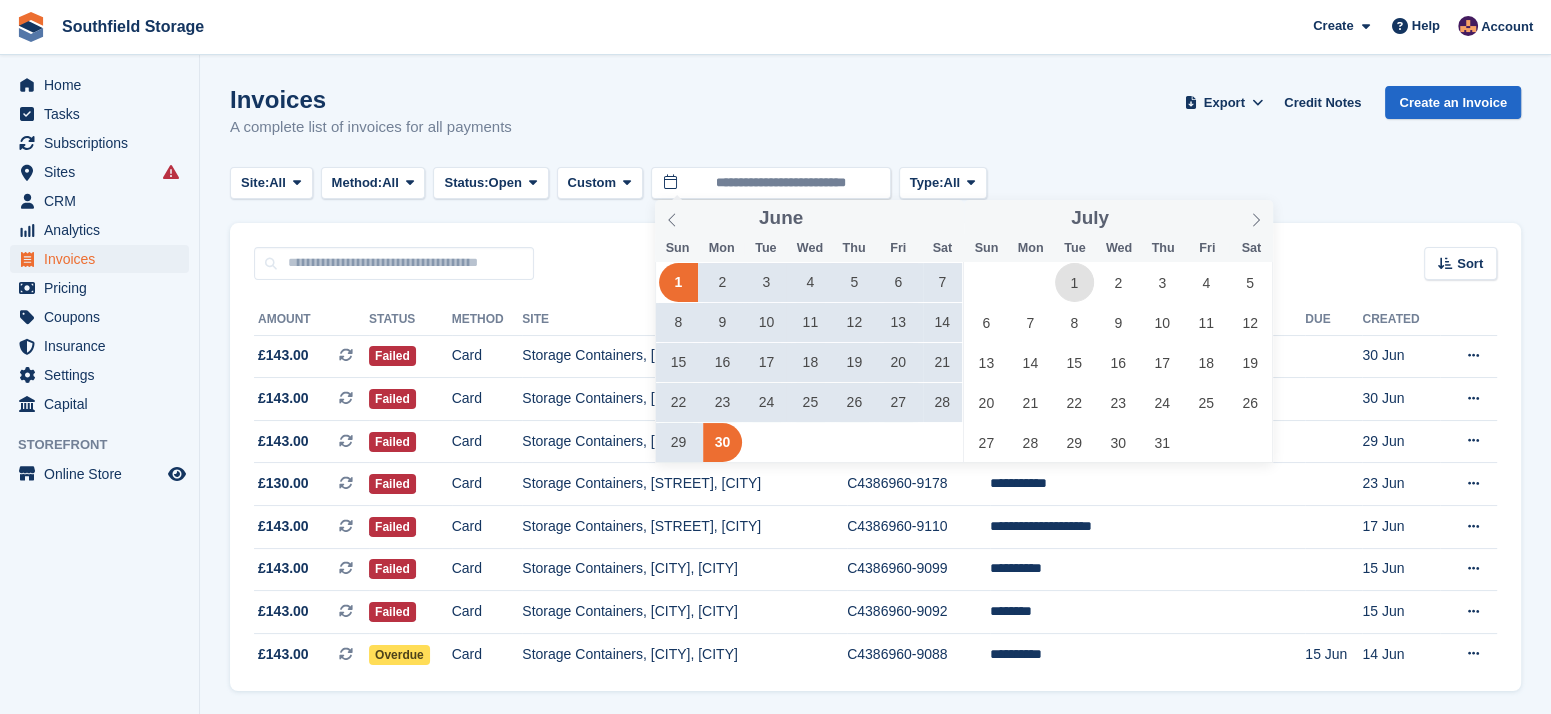 click on "1" at bounding box center (1074, 282) 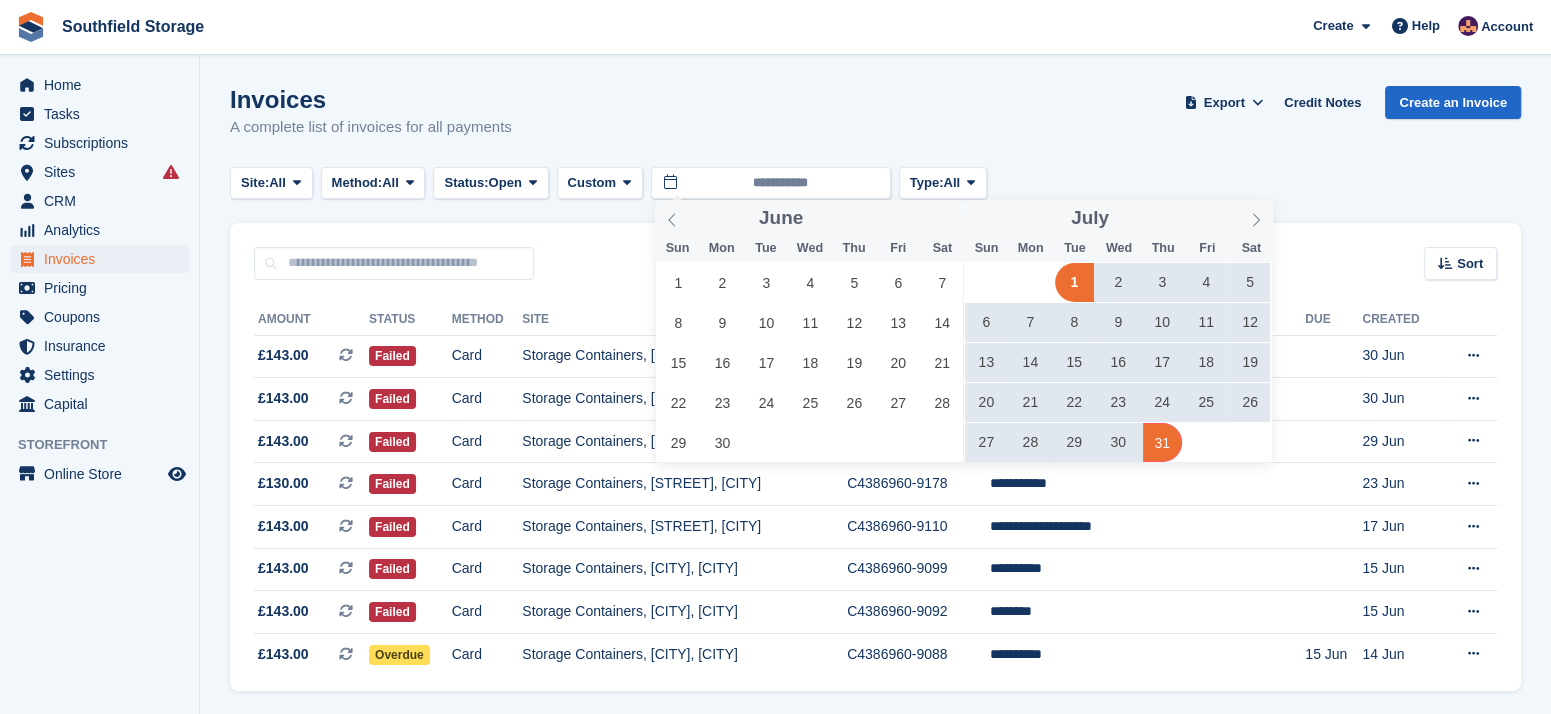 click on "31" at bounding box center (1162, 442) 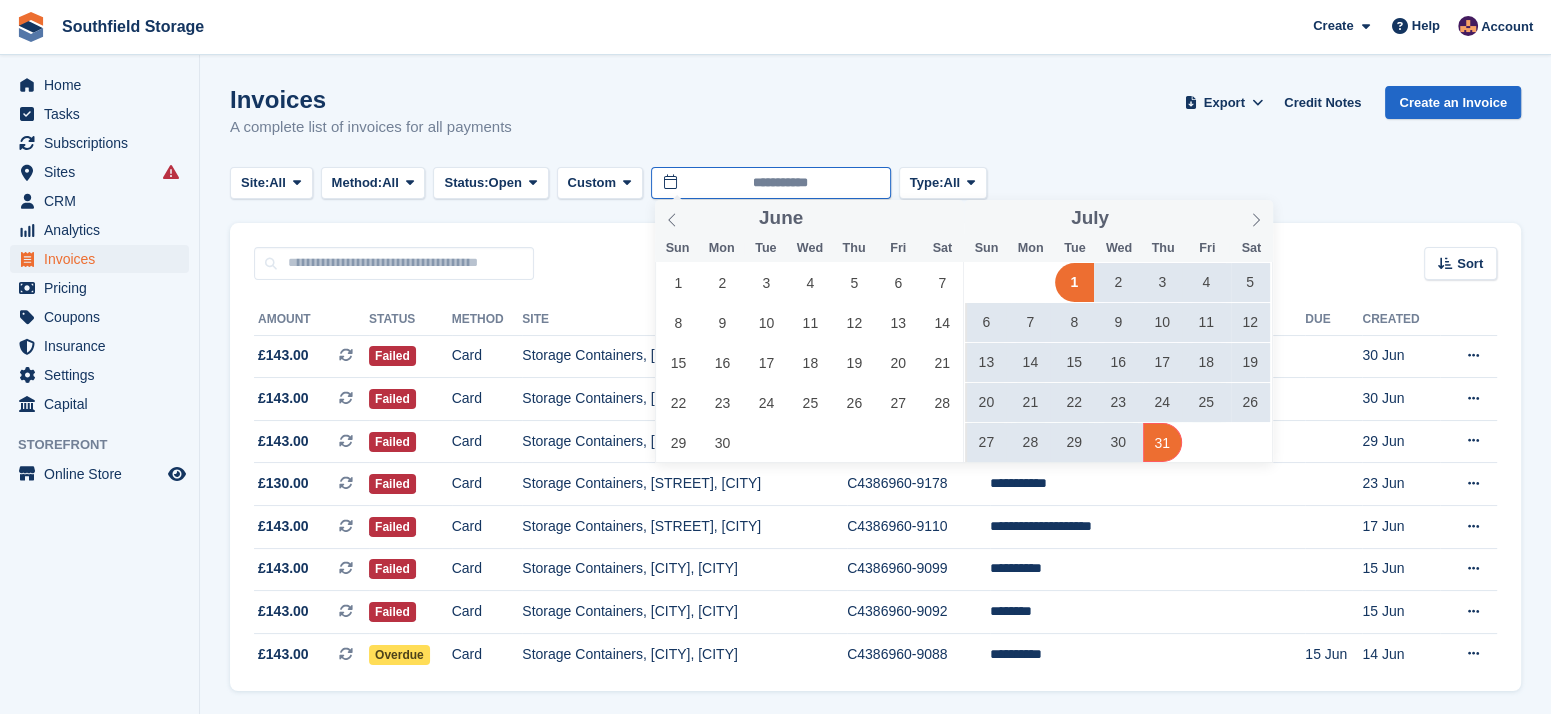 type on "**********" 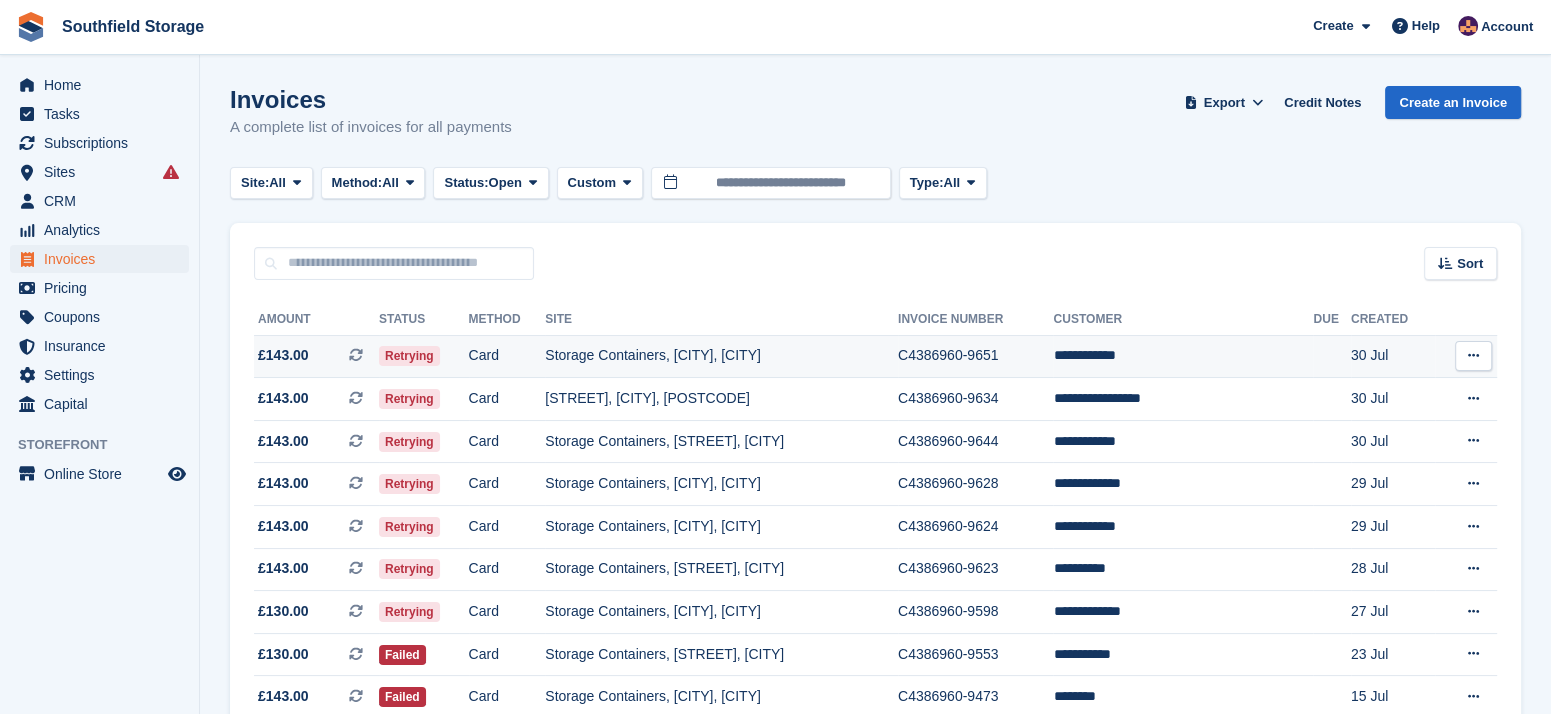 scroll, scrollTop: 106, scrollLeft: 0, axis: vertical 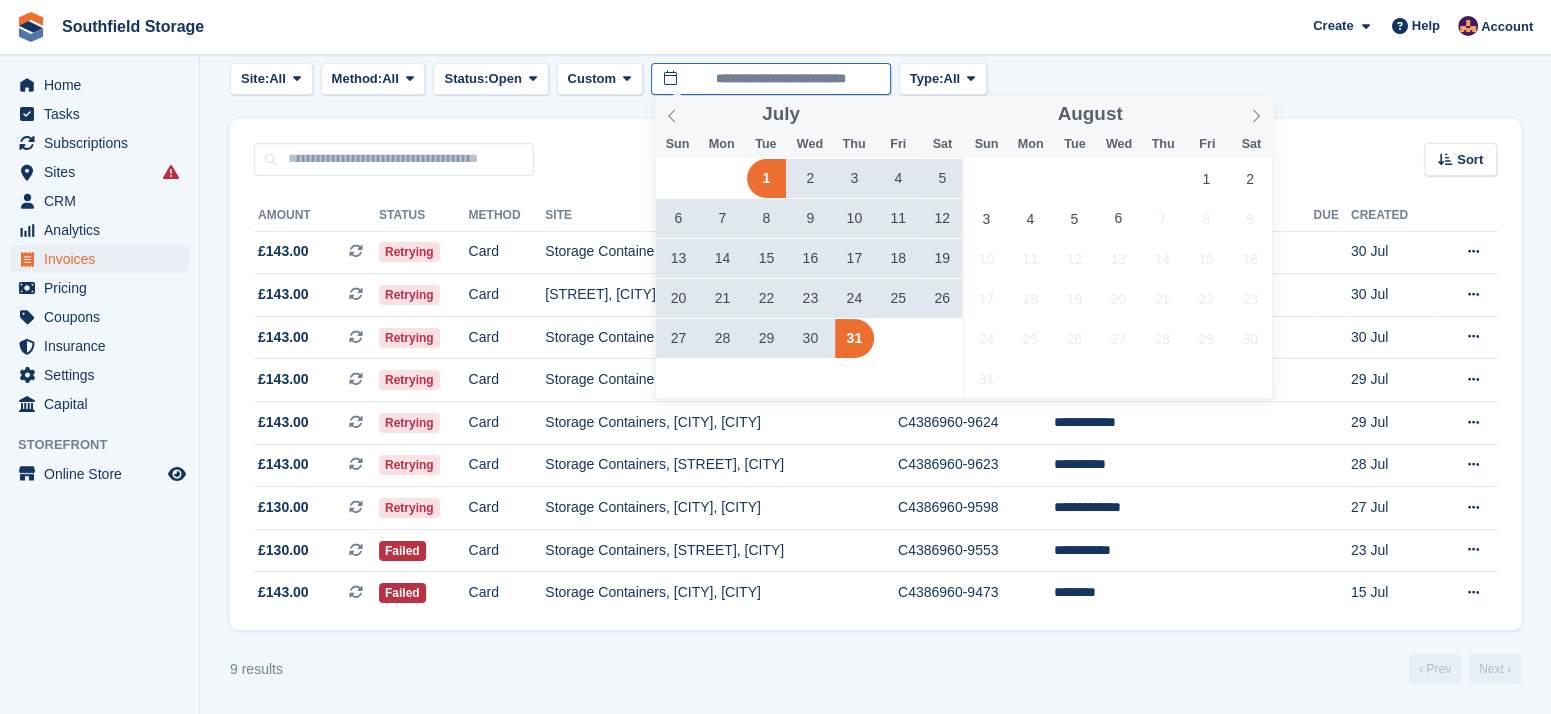 click on "**********" at bounding box center (771, 79) 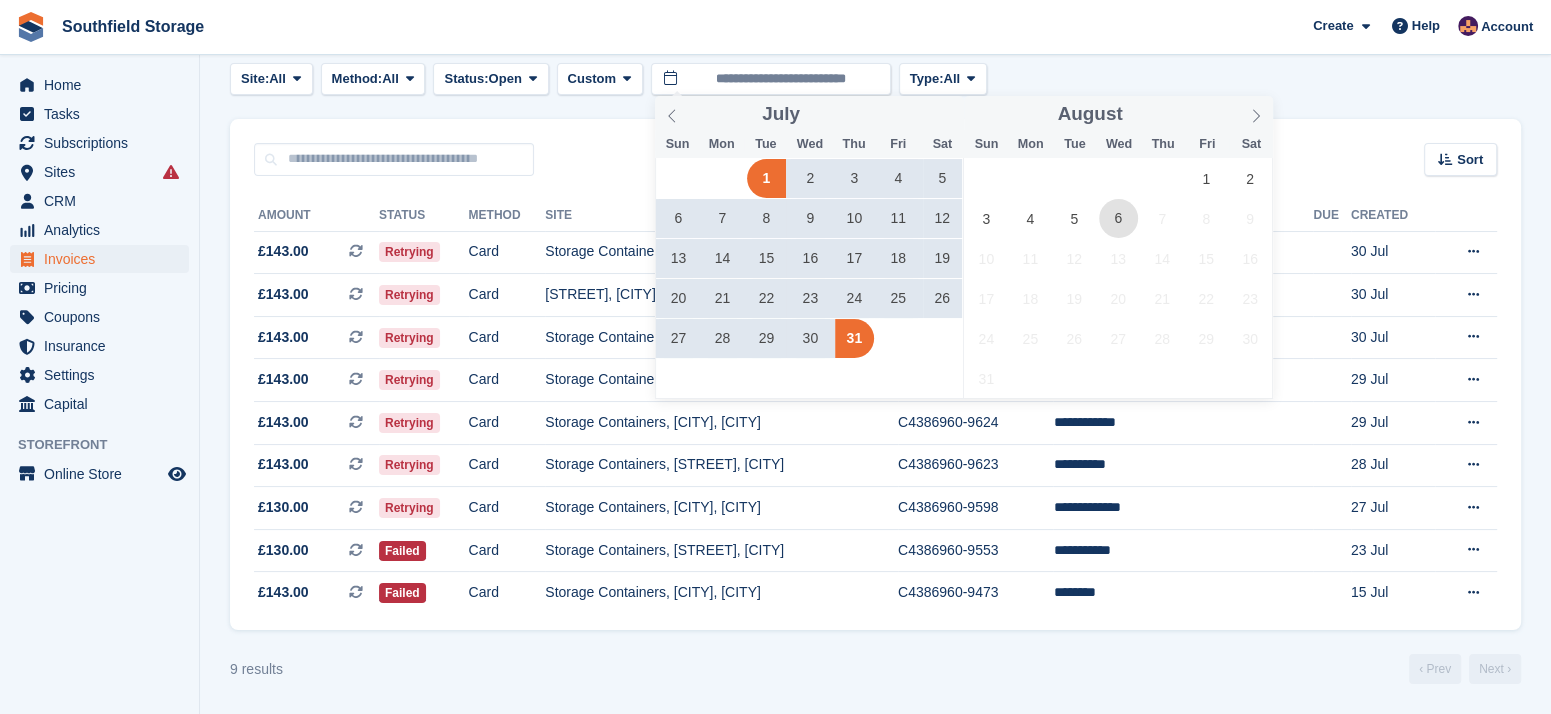 click on "6" at bounding box center [1118, 218] 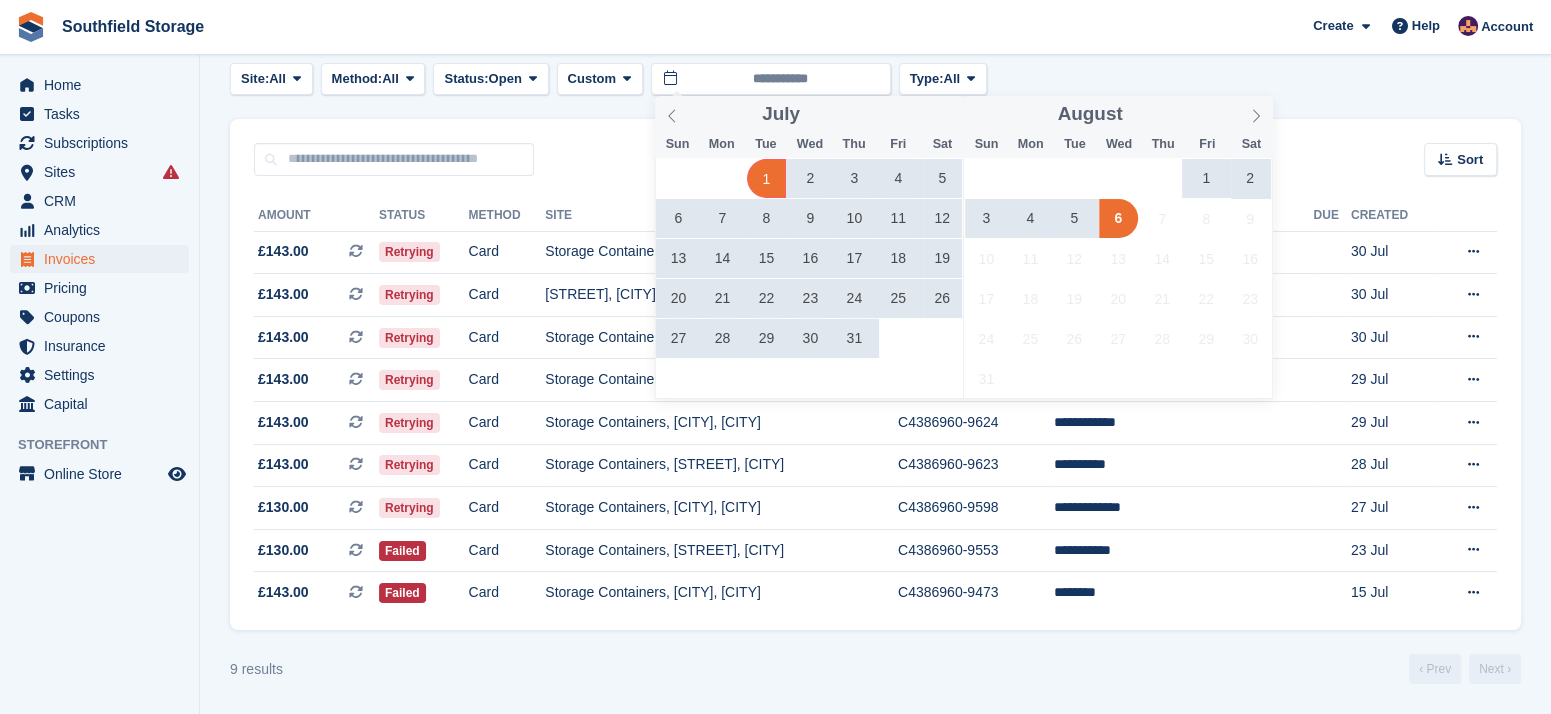 click on "1" at bounding box center [766, 178] 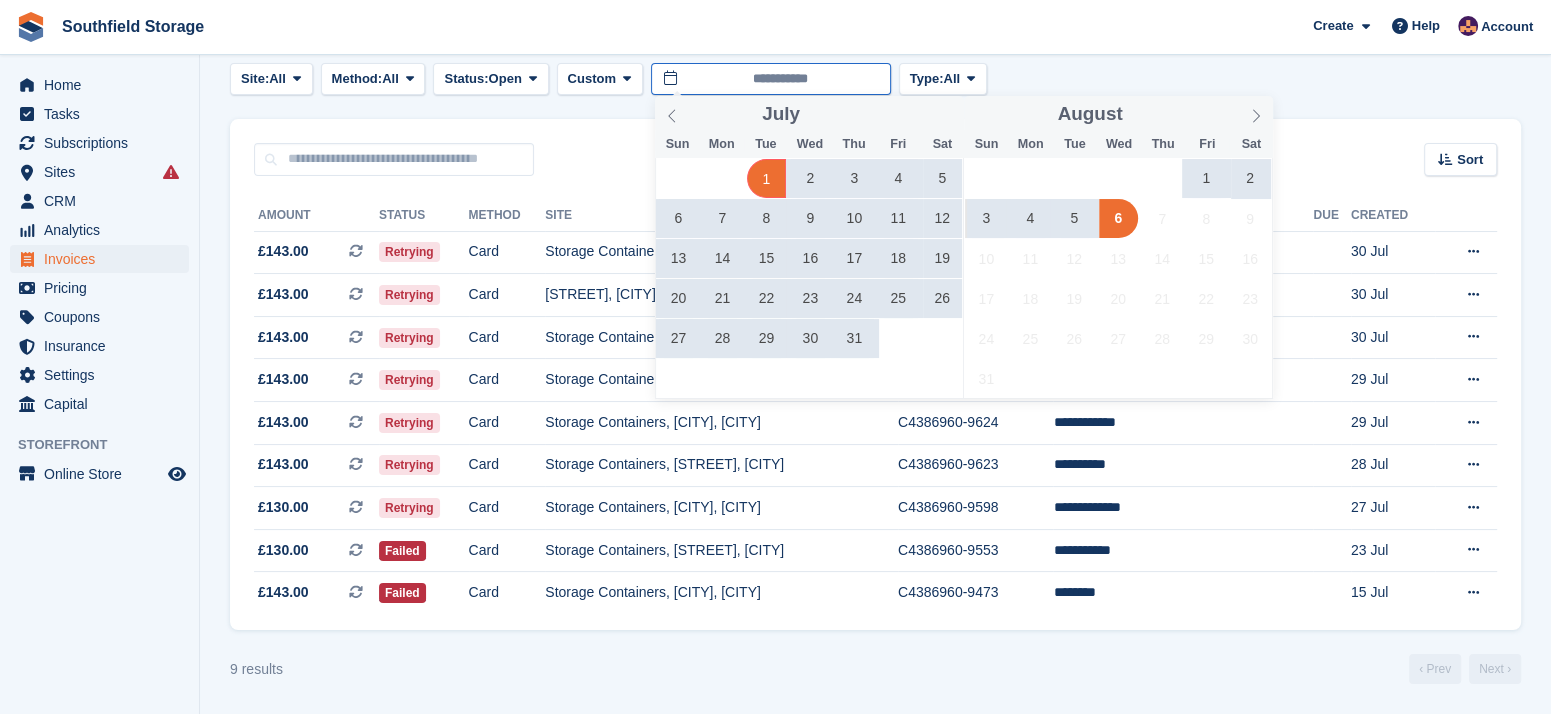 type on "**********" 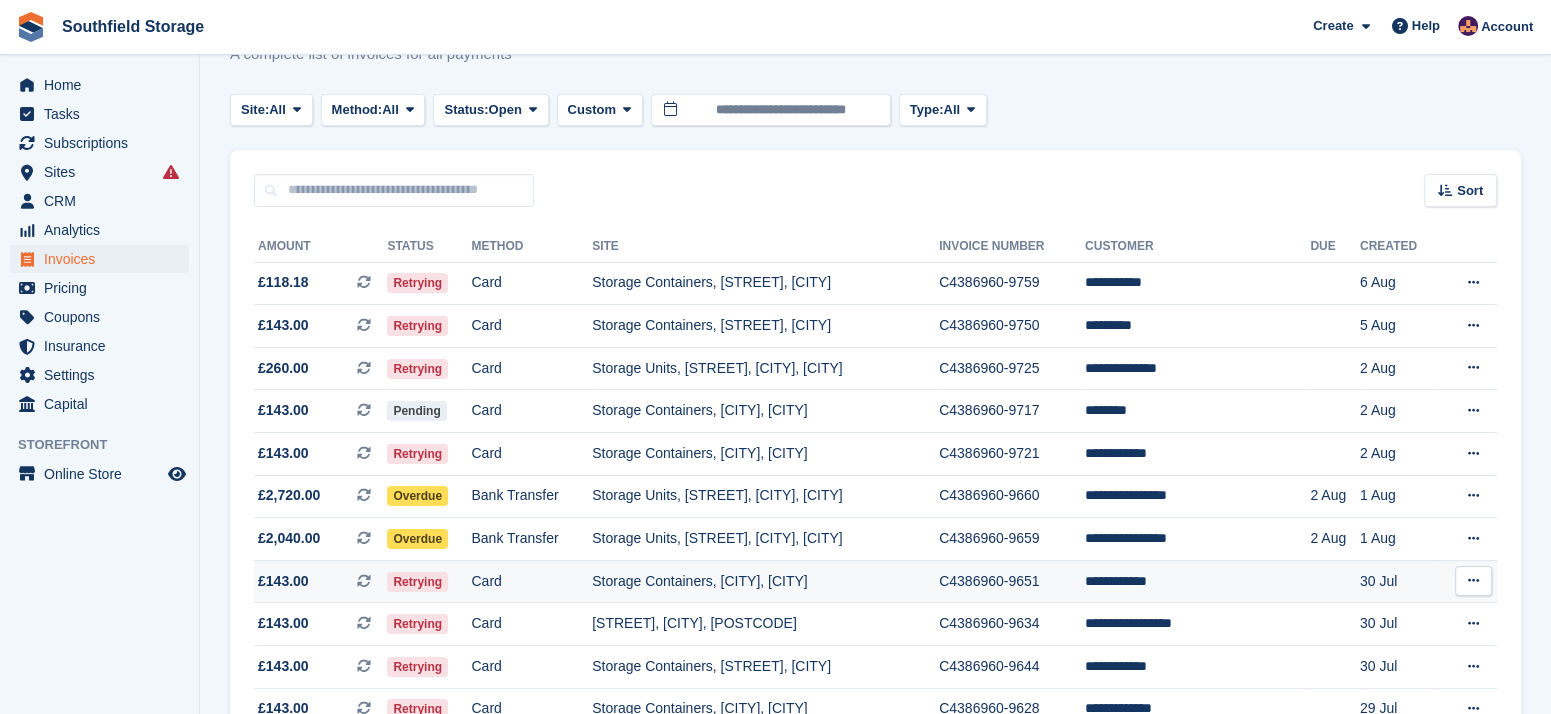 scroll, scrollTop: 0, scrollLeft: 0, axis: both 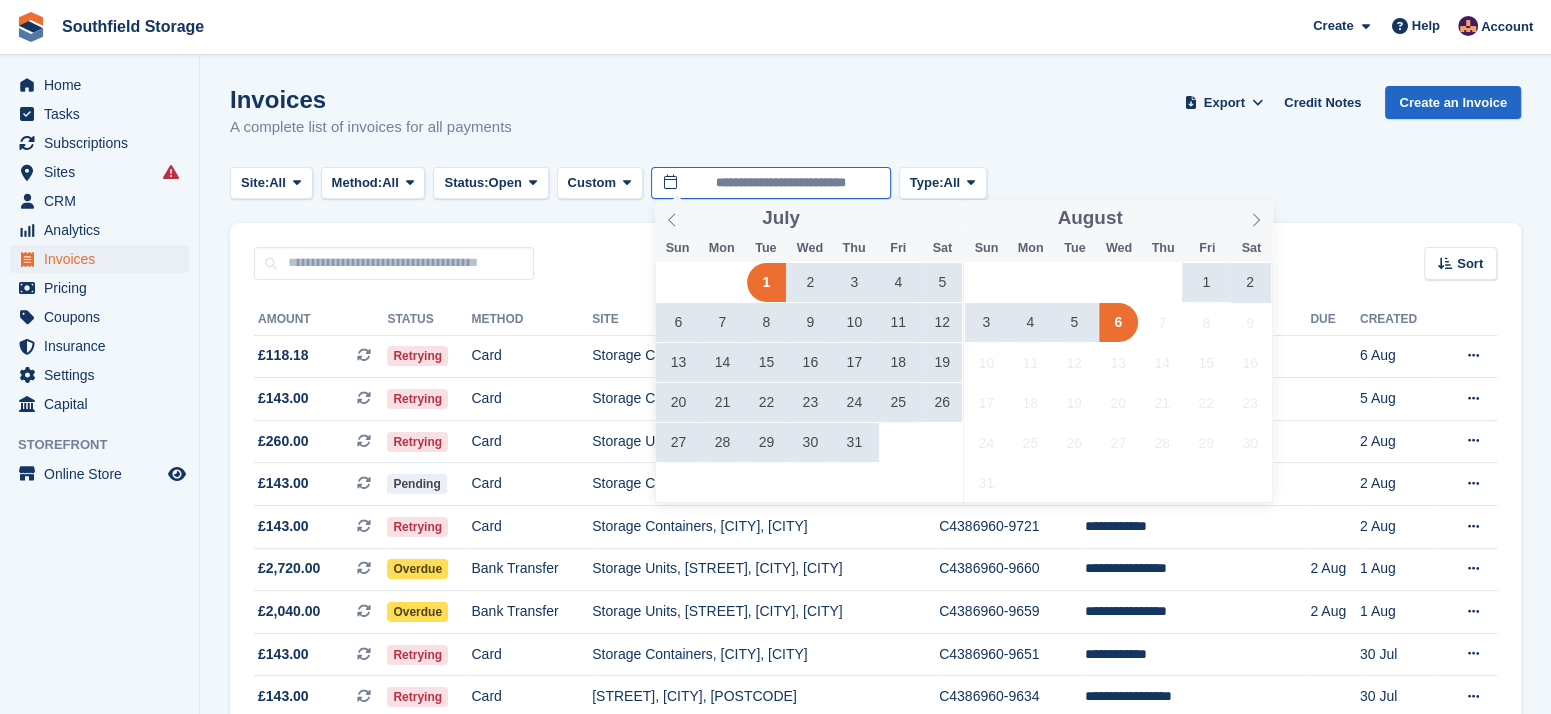 click on "**********" at bounding box center [771, 183] 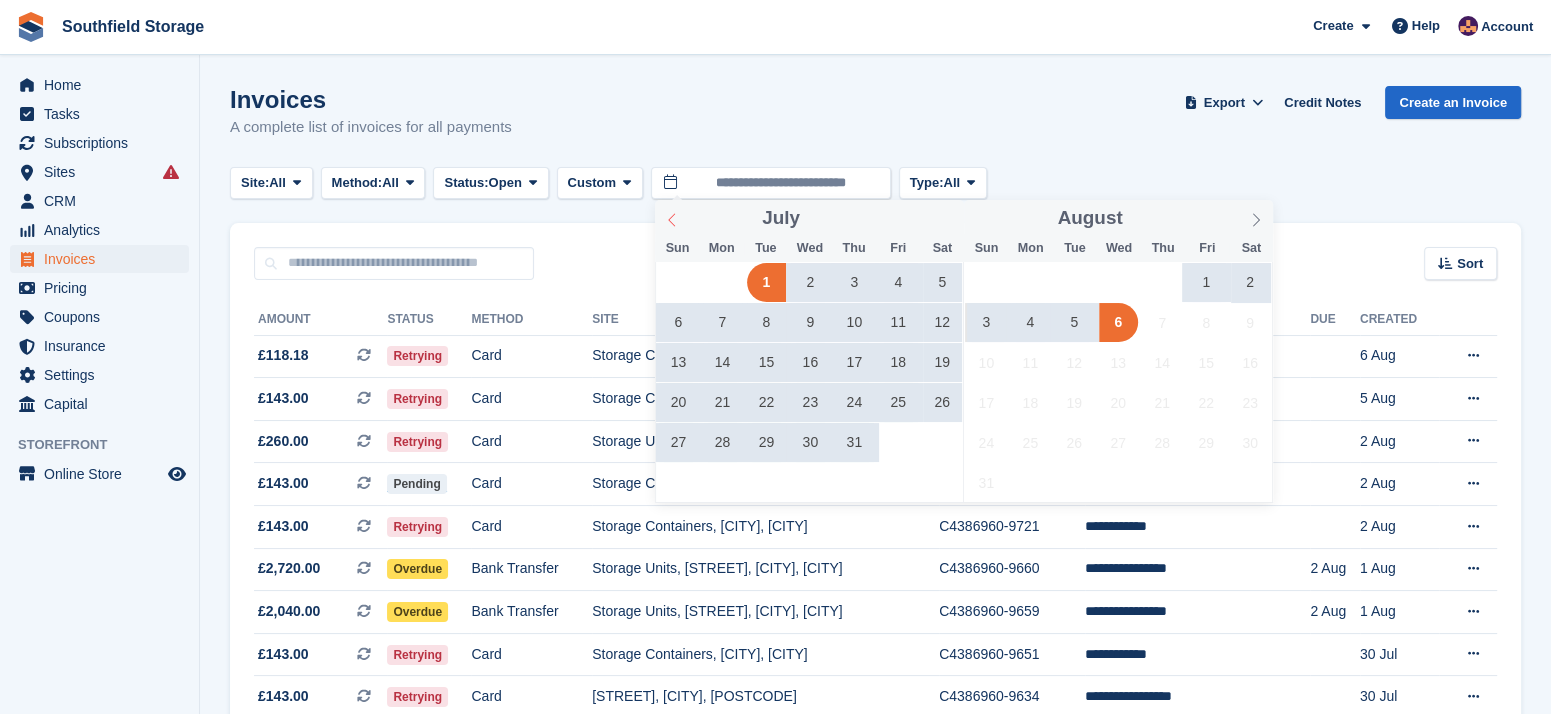 click 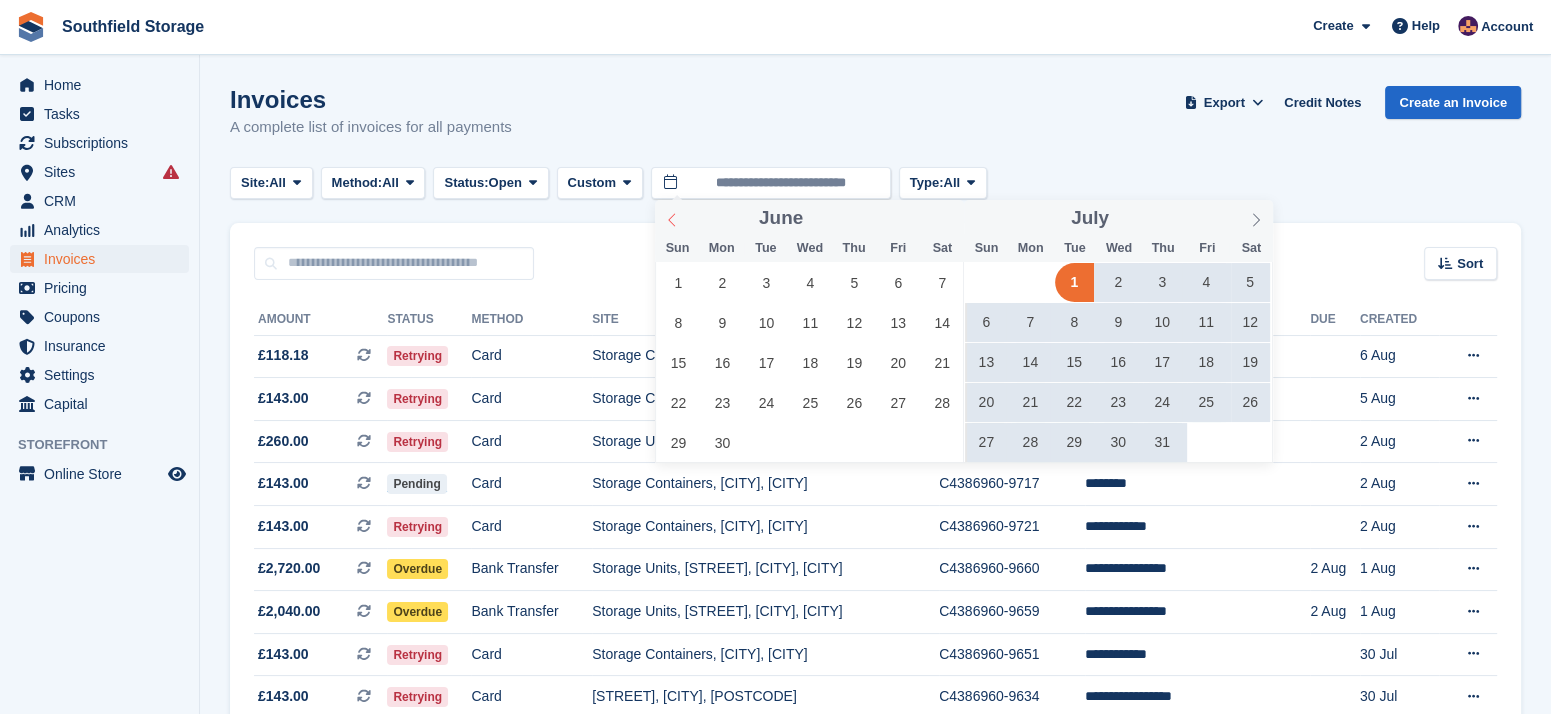 click 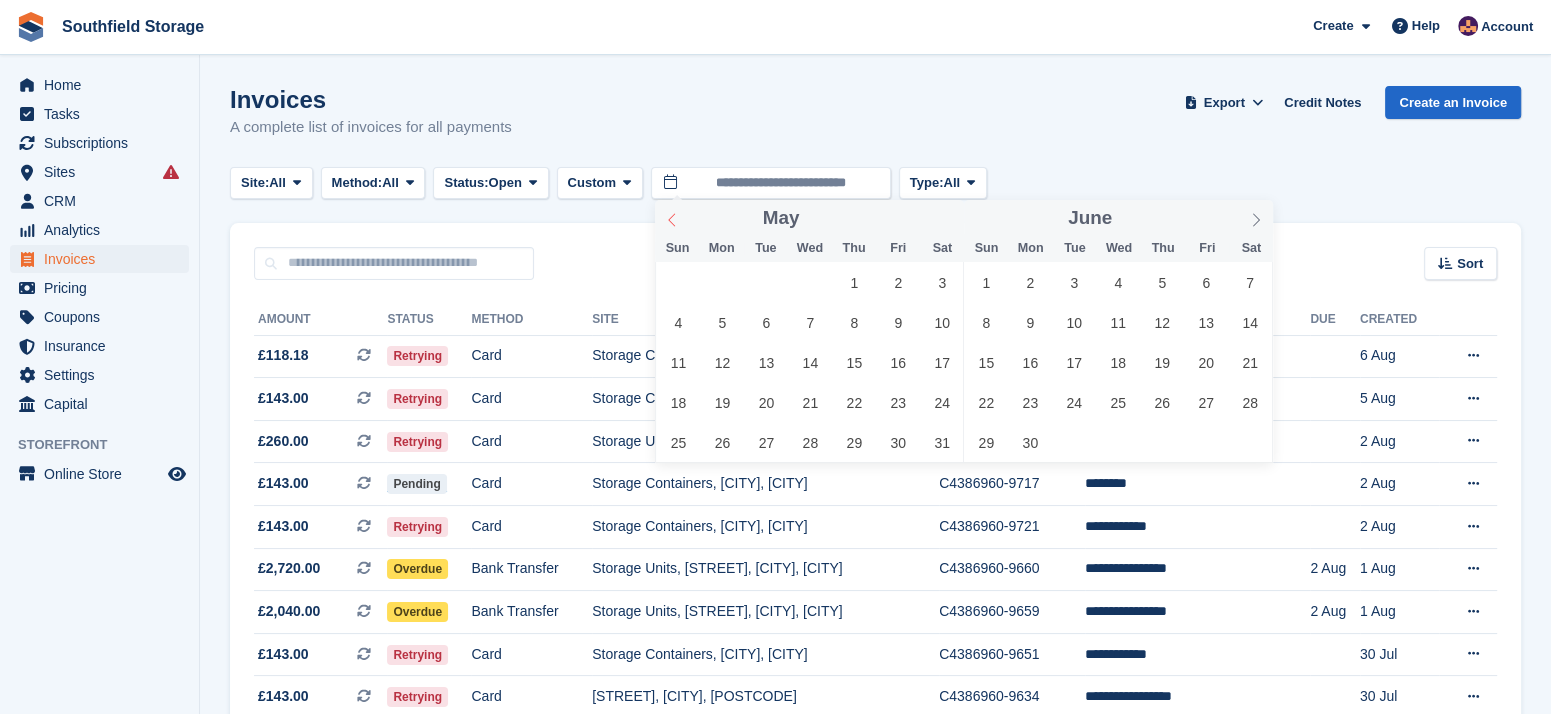 click 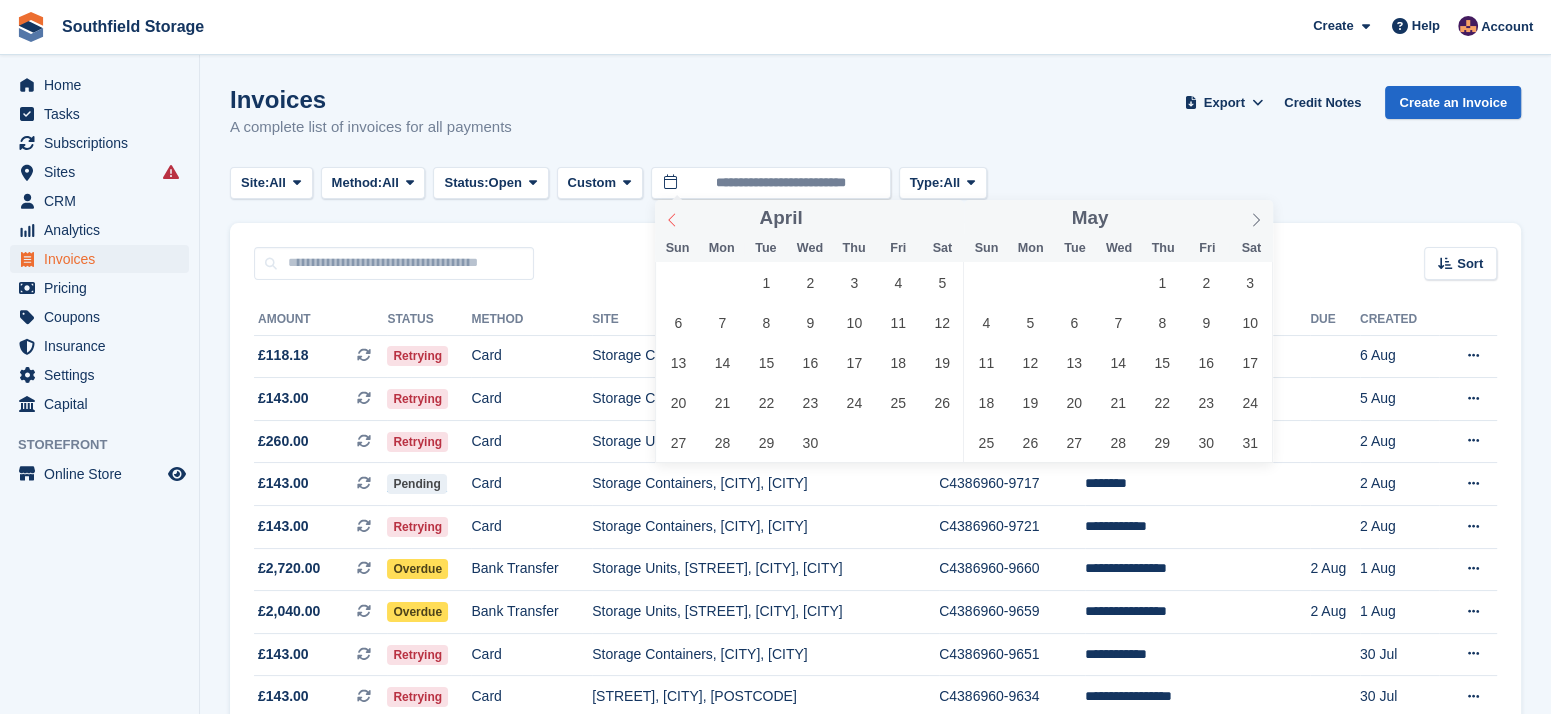 click 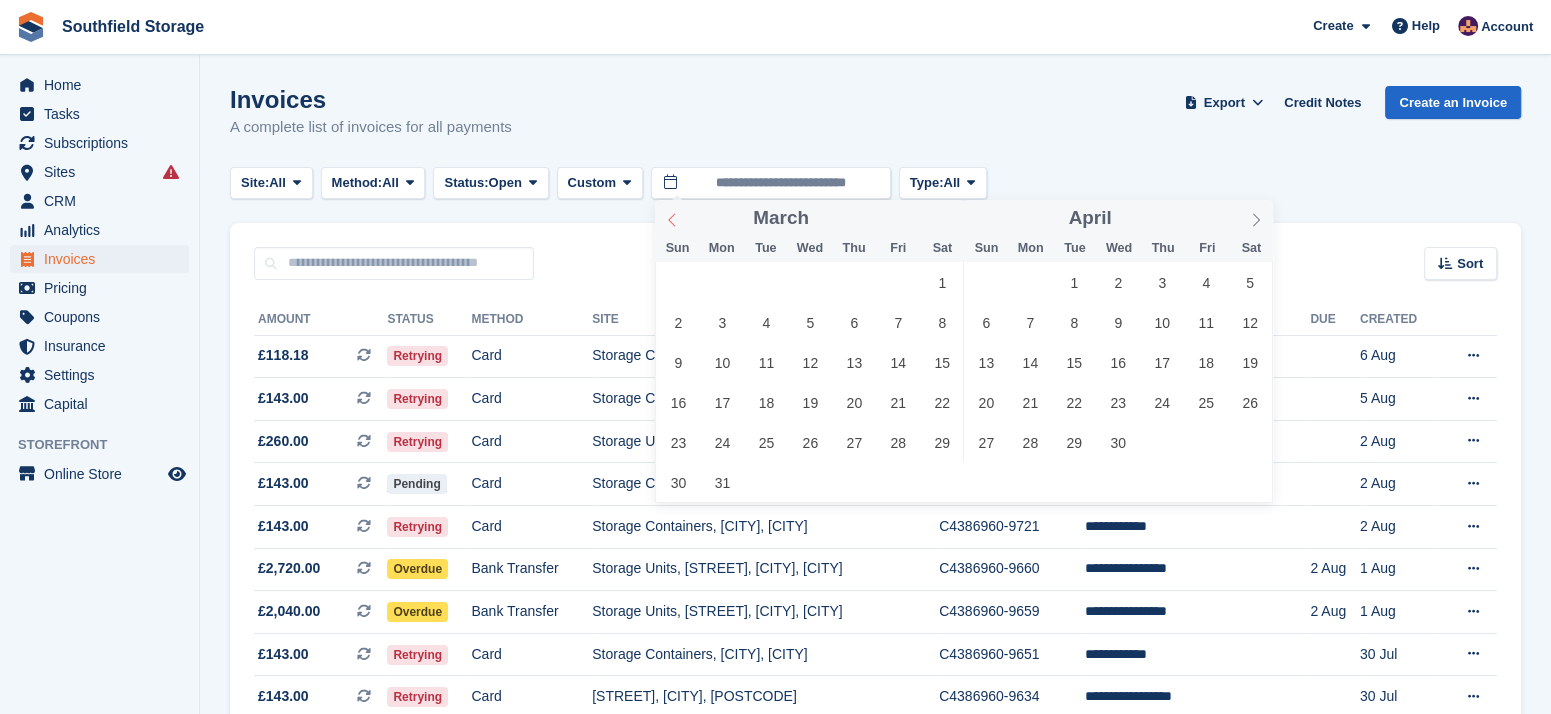 click 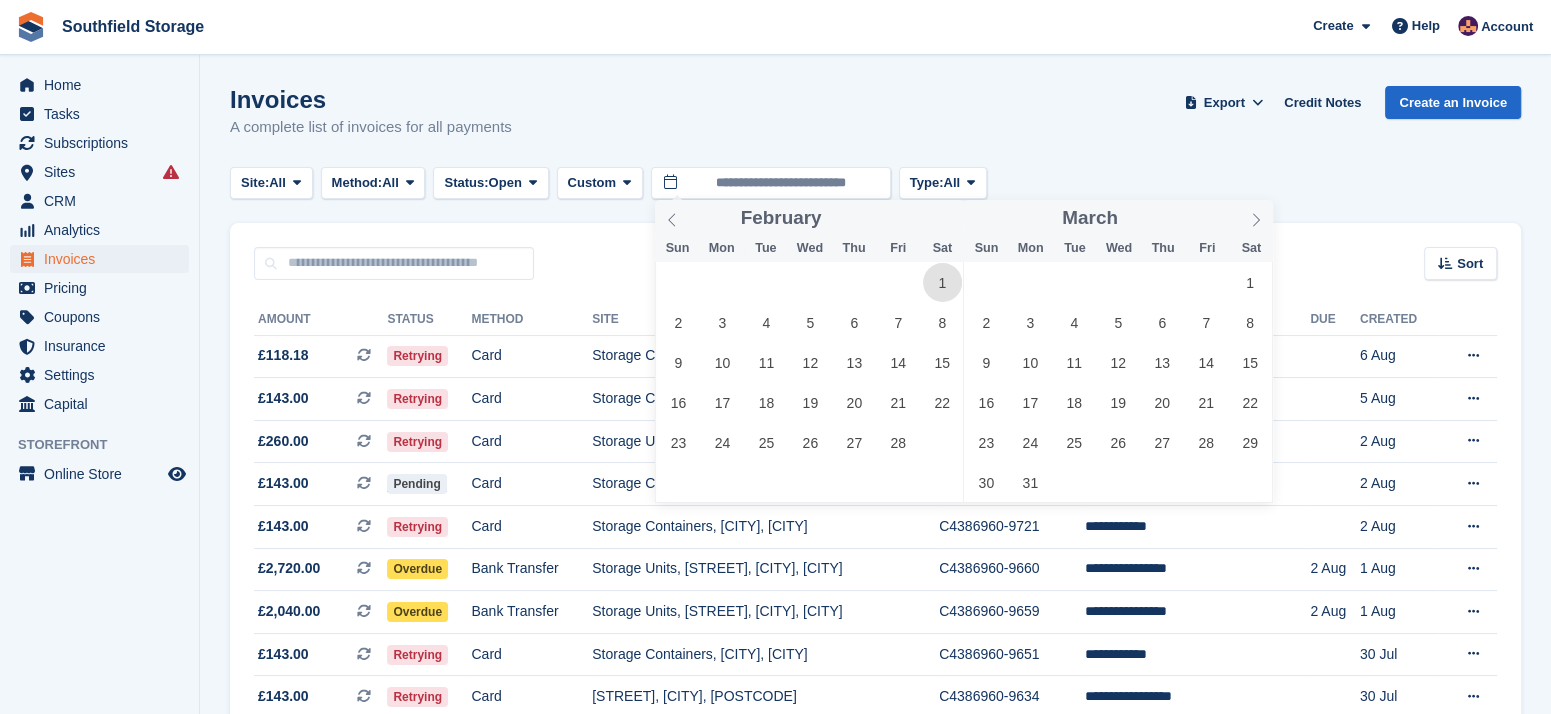 click on "1" at bounding box center (942, 282) 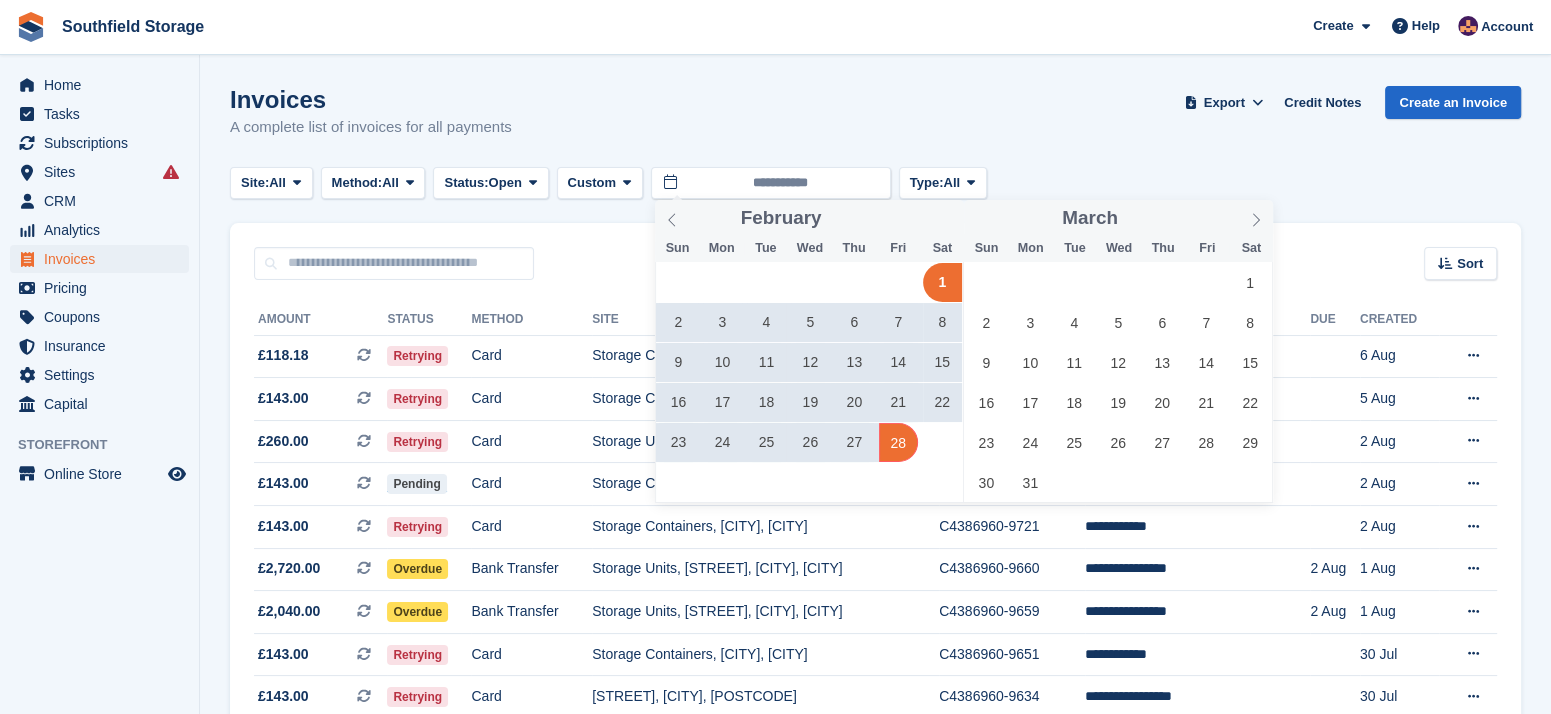 click on "28" at bounding box center (898, 442) 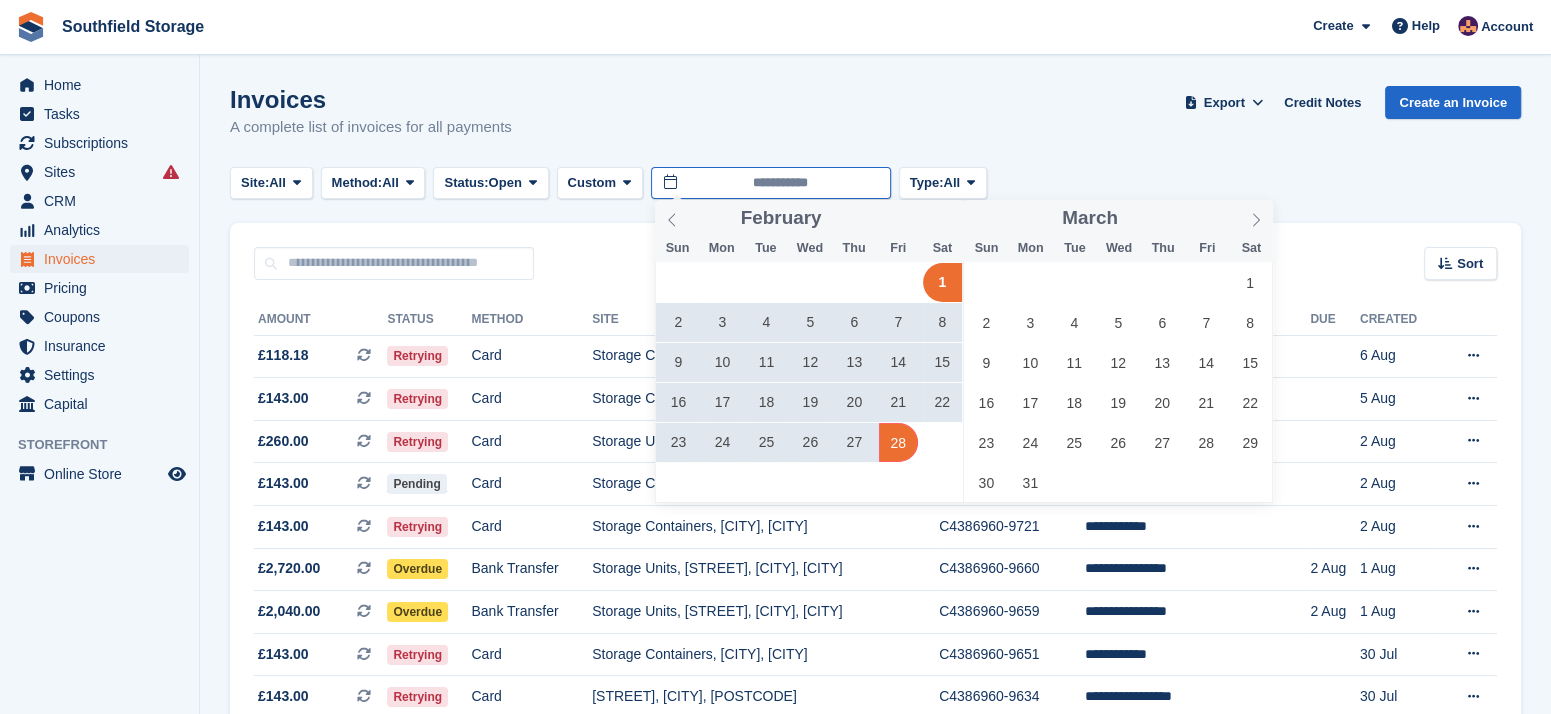 type on "**********" 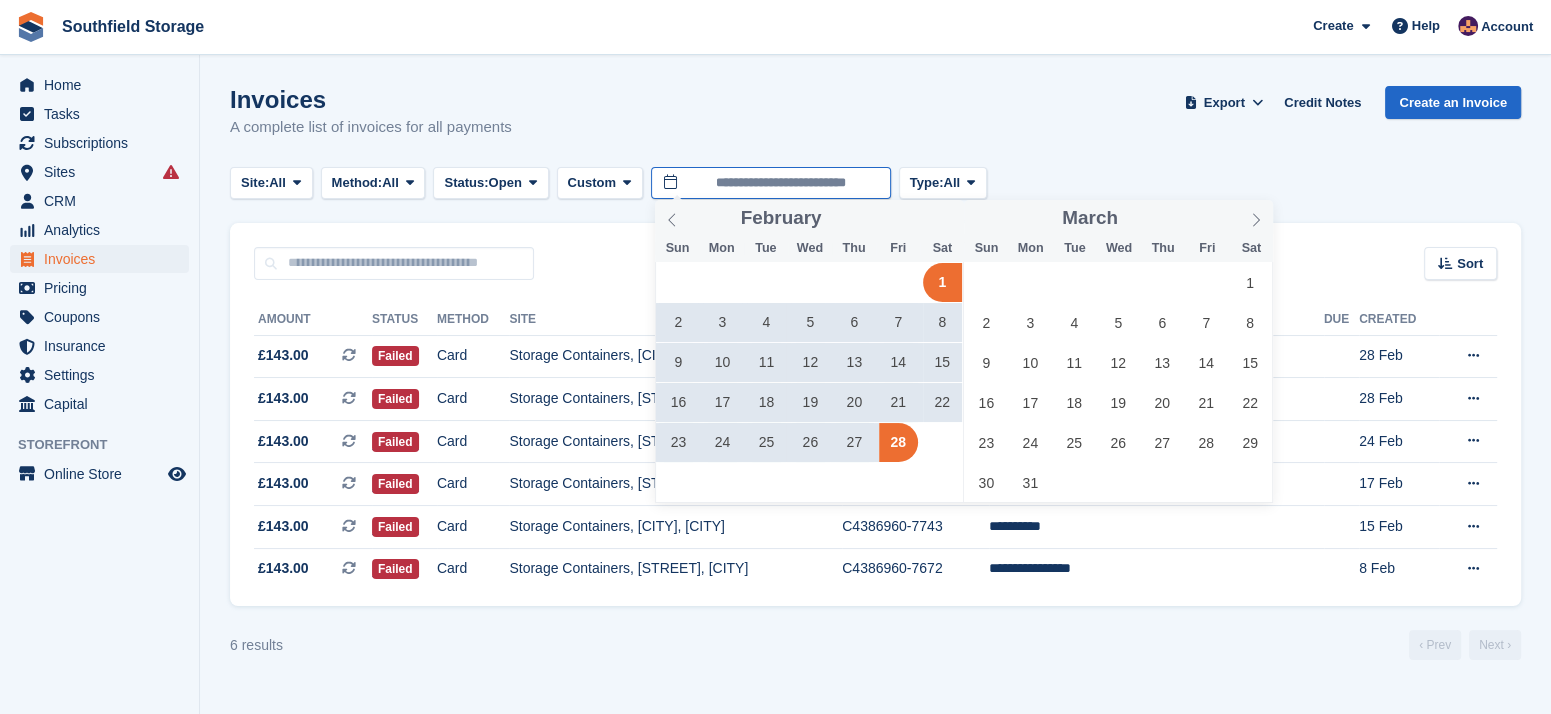 click on "**********" at bounding box center [771, 183] 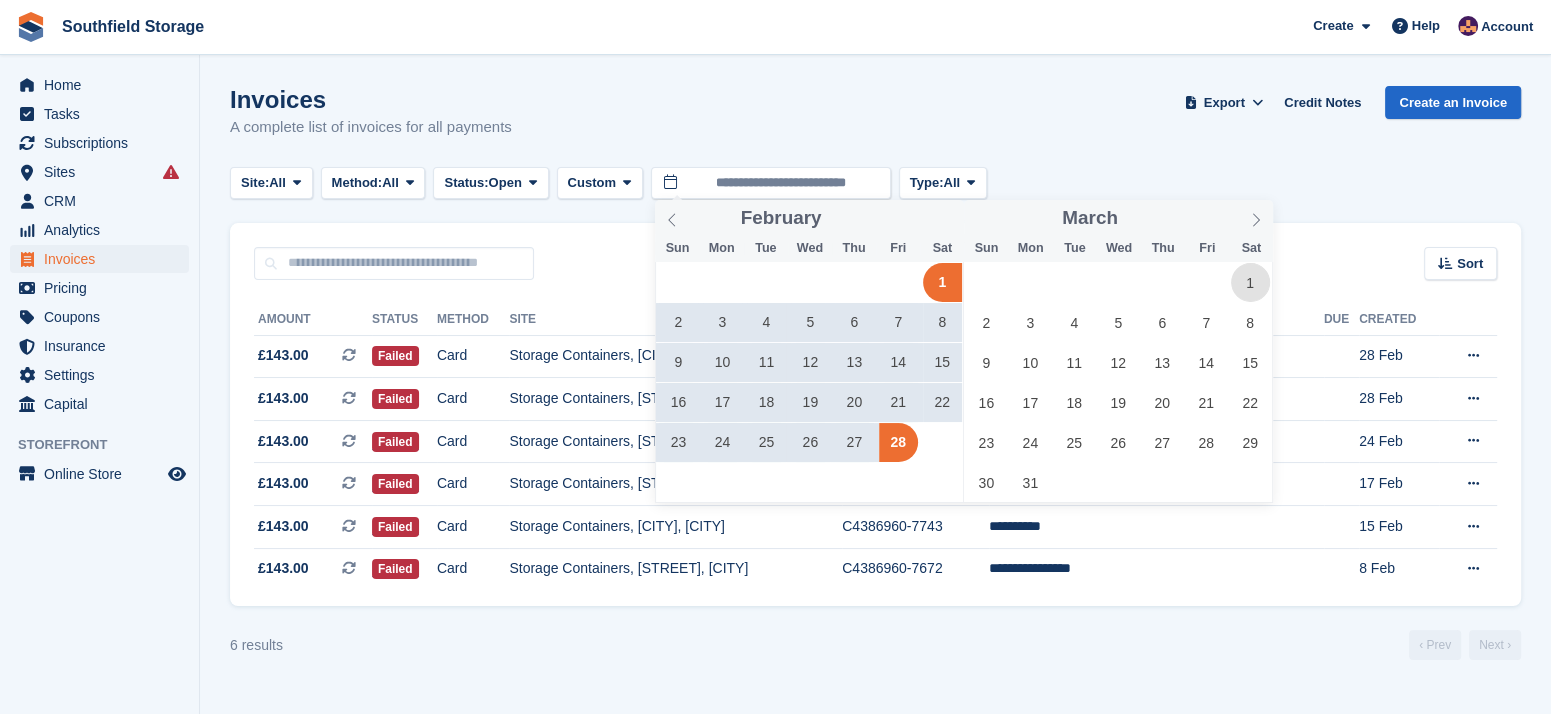 click on "1" at bounding box center (1250, 282) 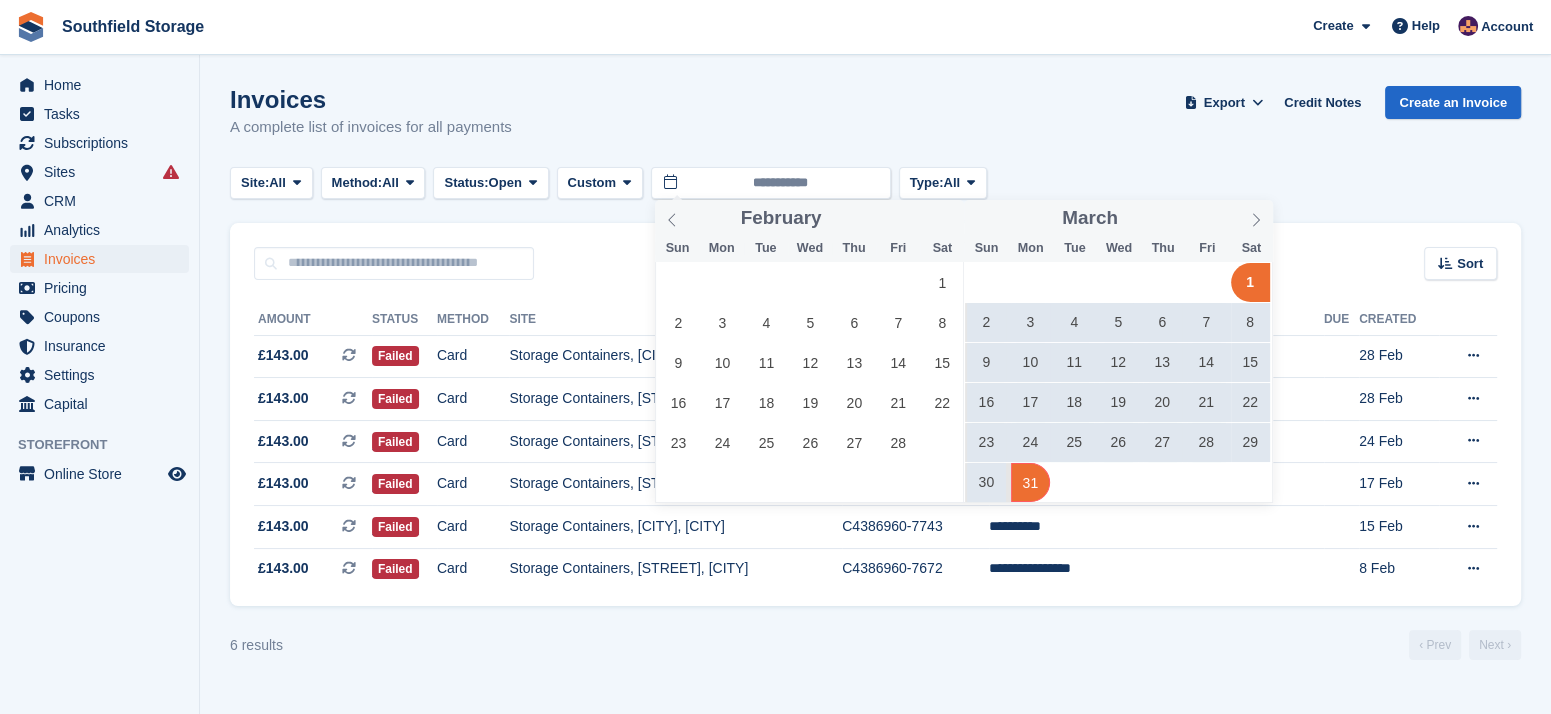 click on "31" at bounding box center [1030, 482] 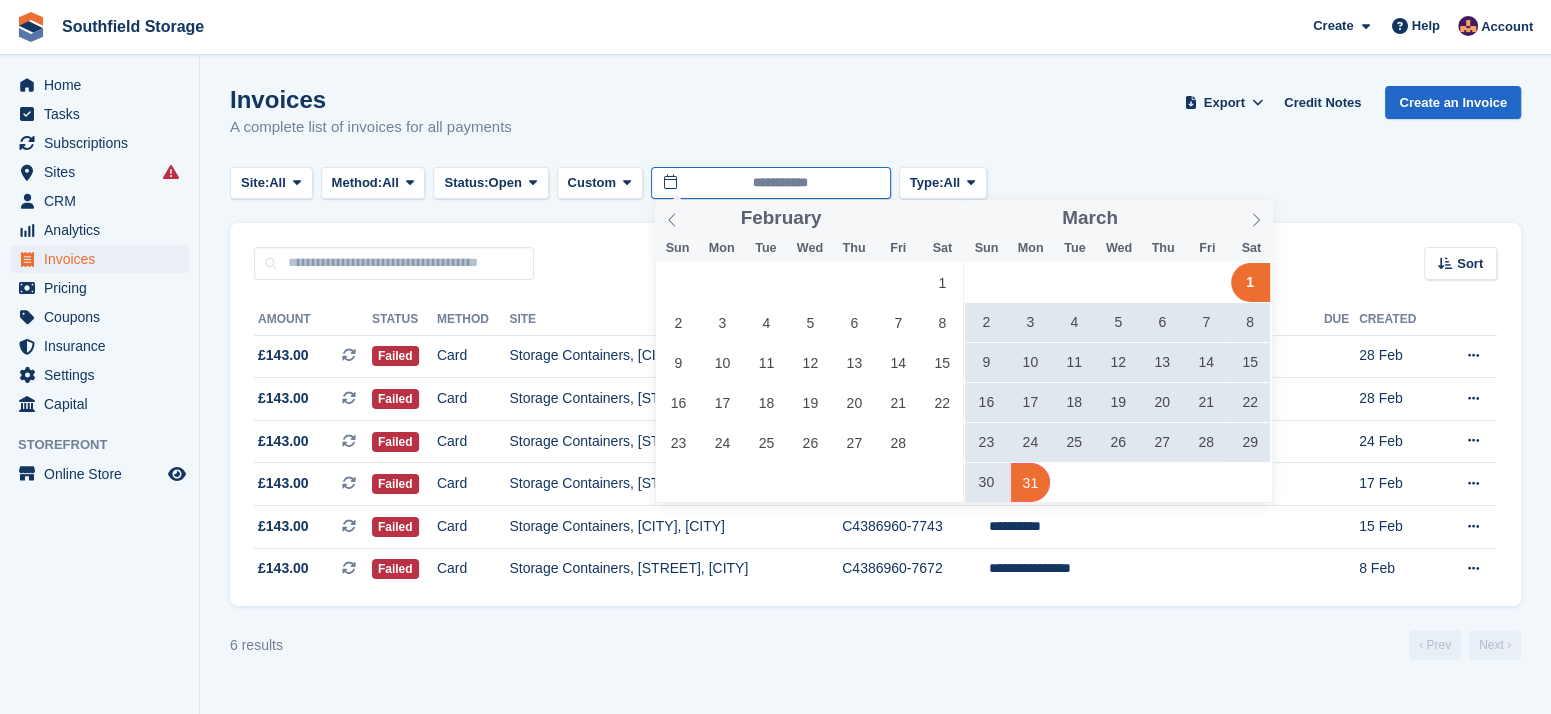 type on "**********" 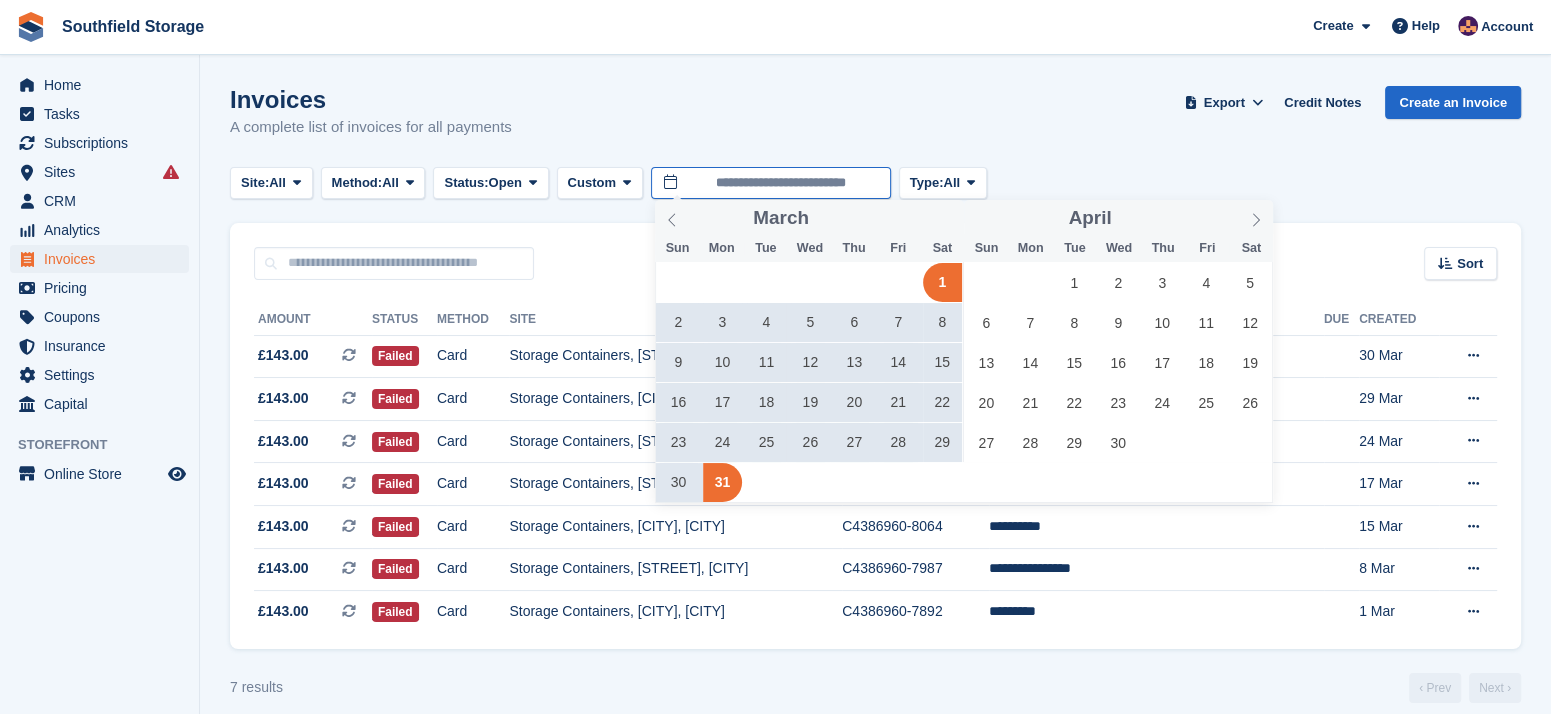 click on "**********" at bounding box center (771, 183) 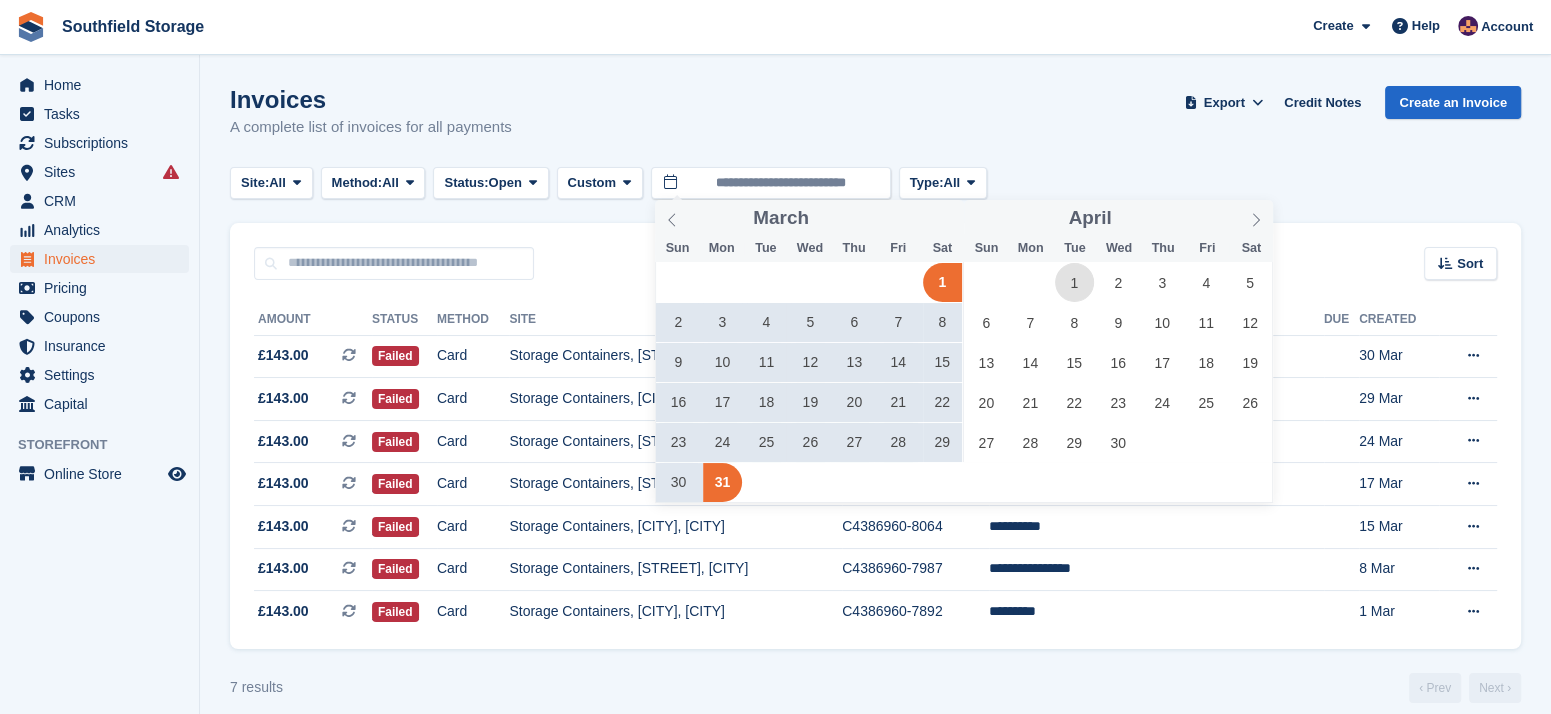 click on "1" at bounding box center (1074, 282) 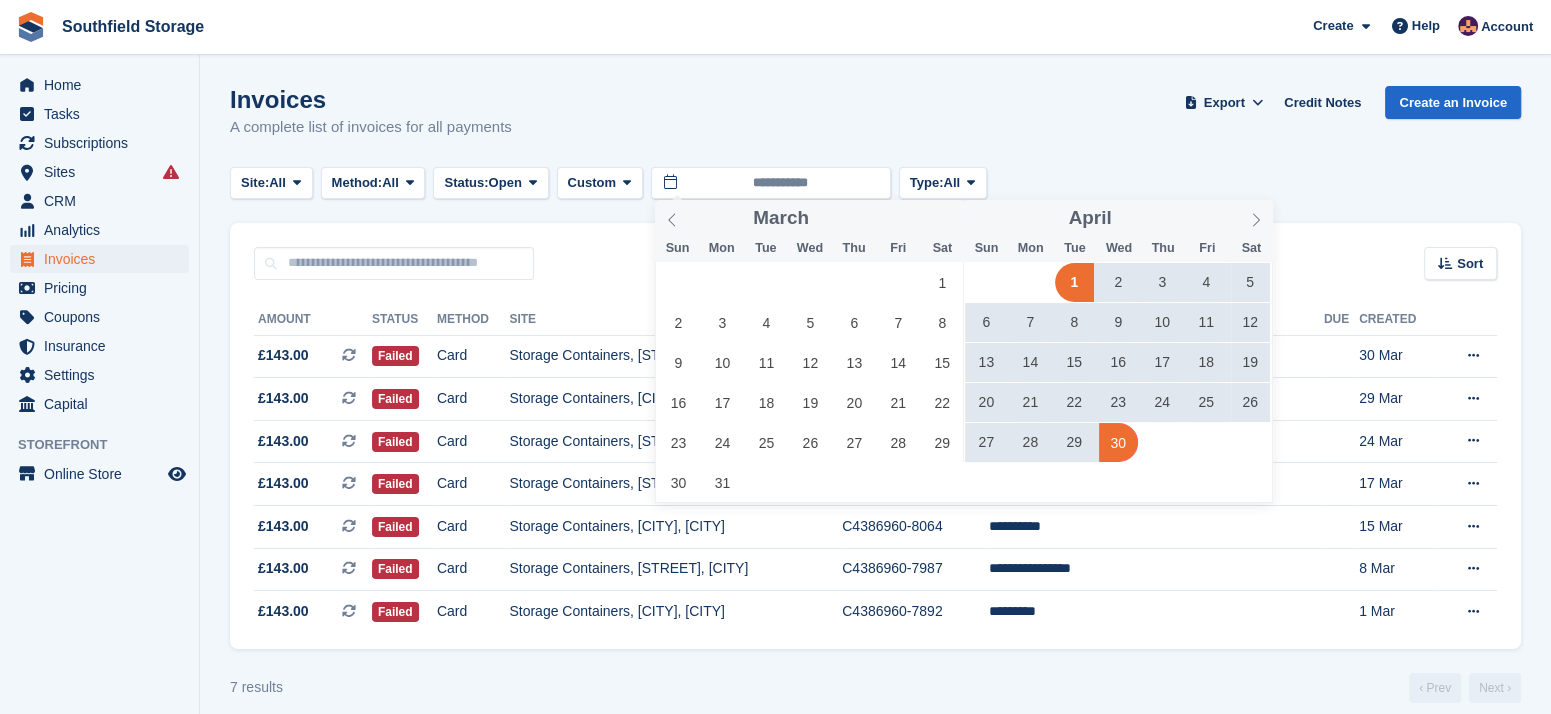 click on "30" at bounding box center [1118, 442] 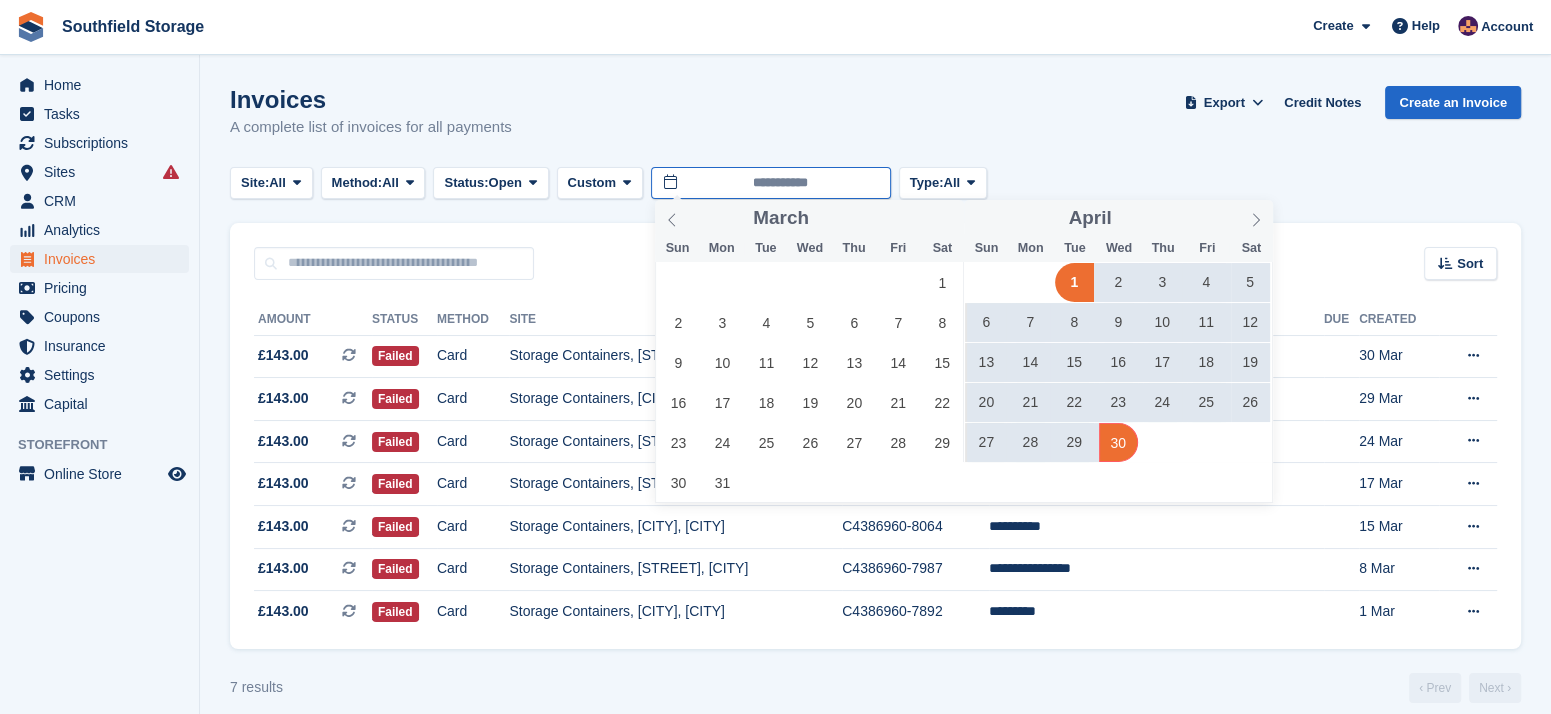 type on "**********" 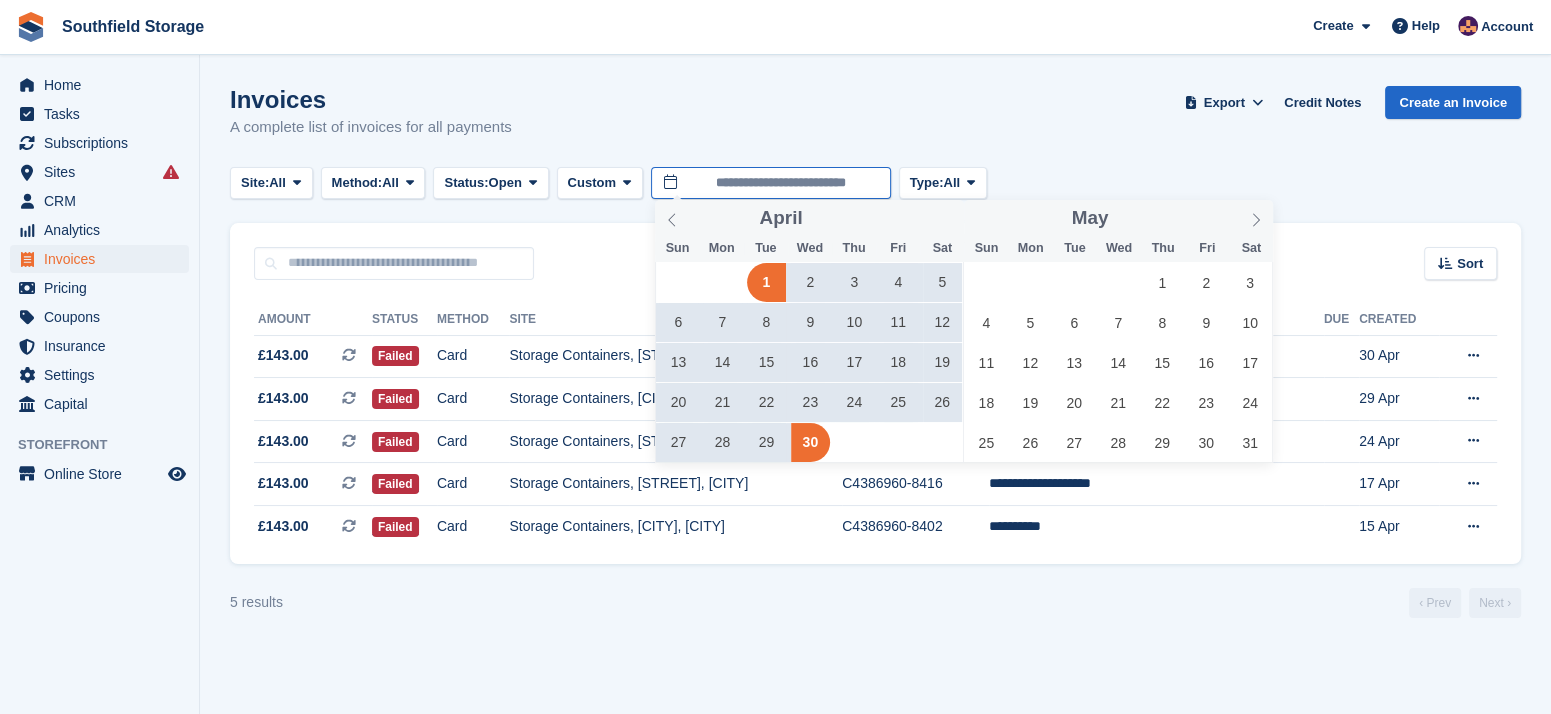 click on "**********" at bounding box center [771, 183] 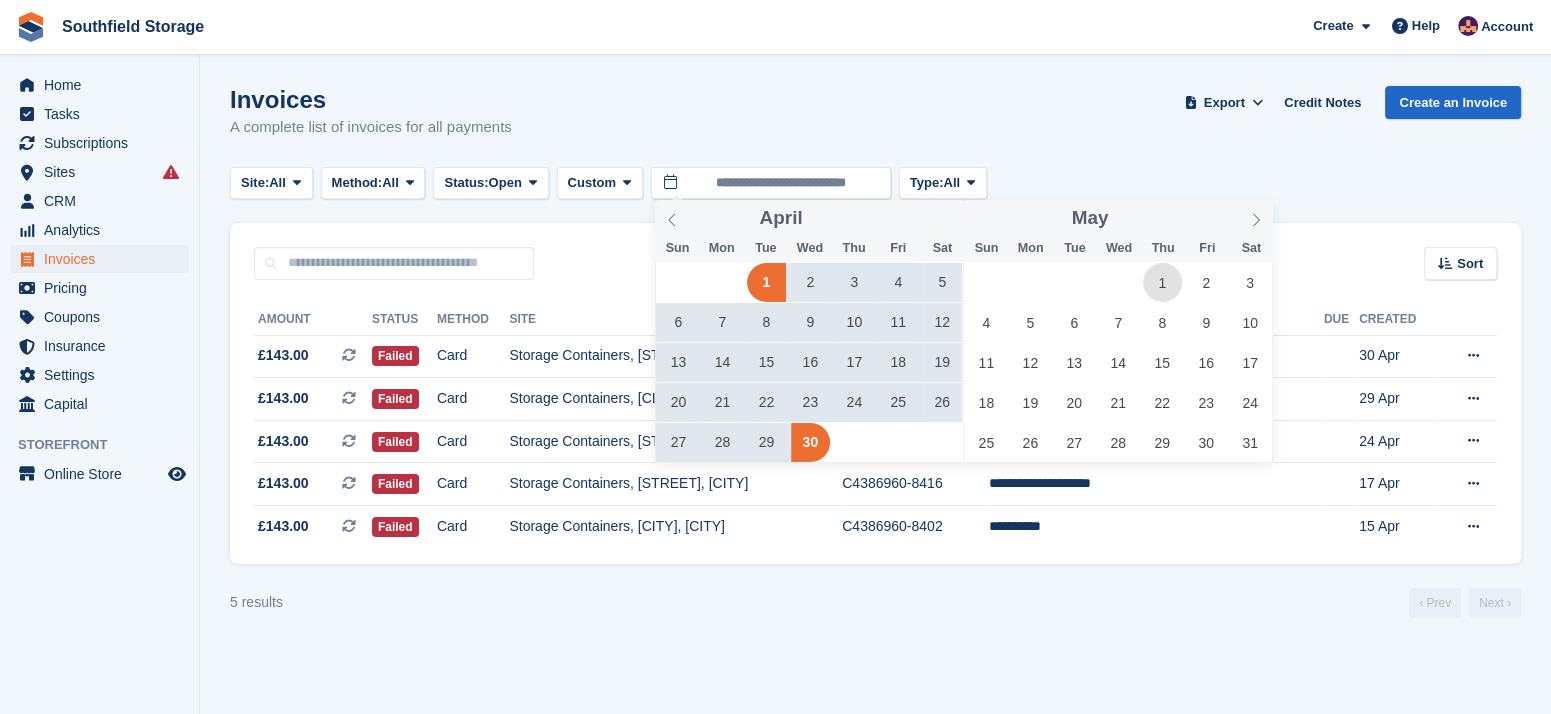 click on "1" at bounding box center (1162, 282) 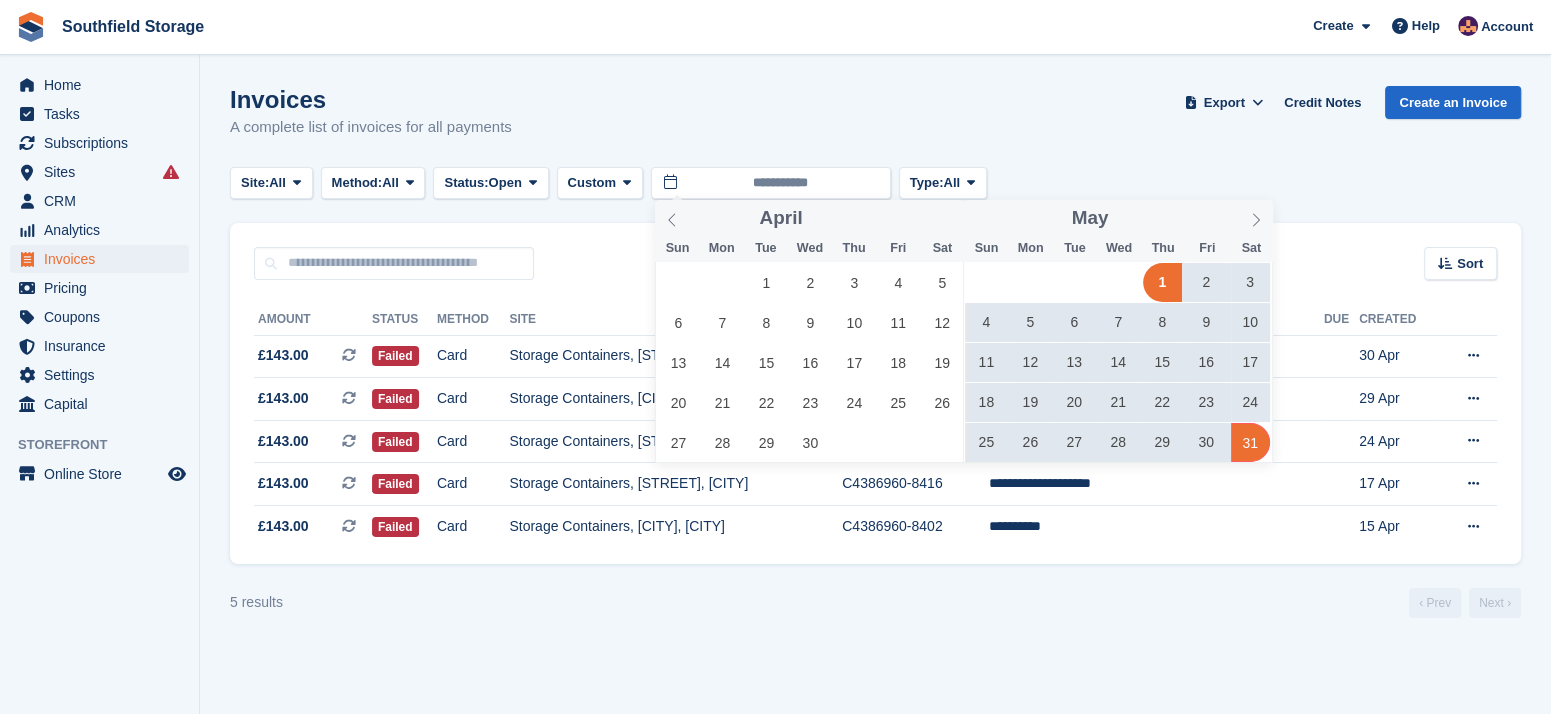 click on "31" at bounding box center (1250, 442) 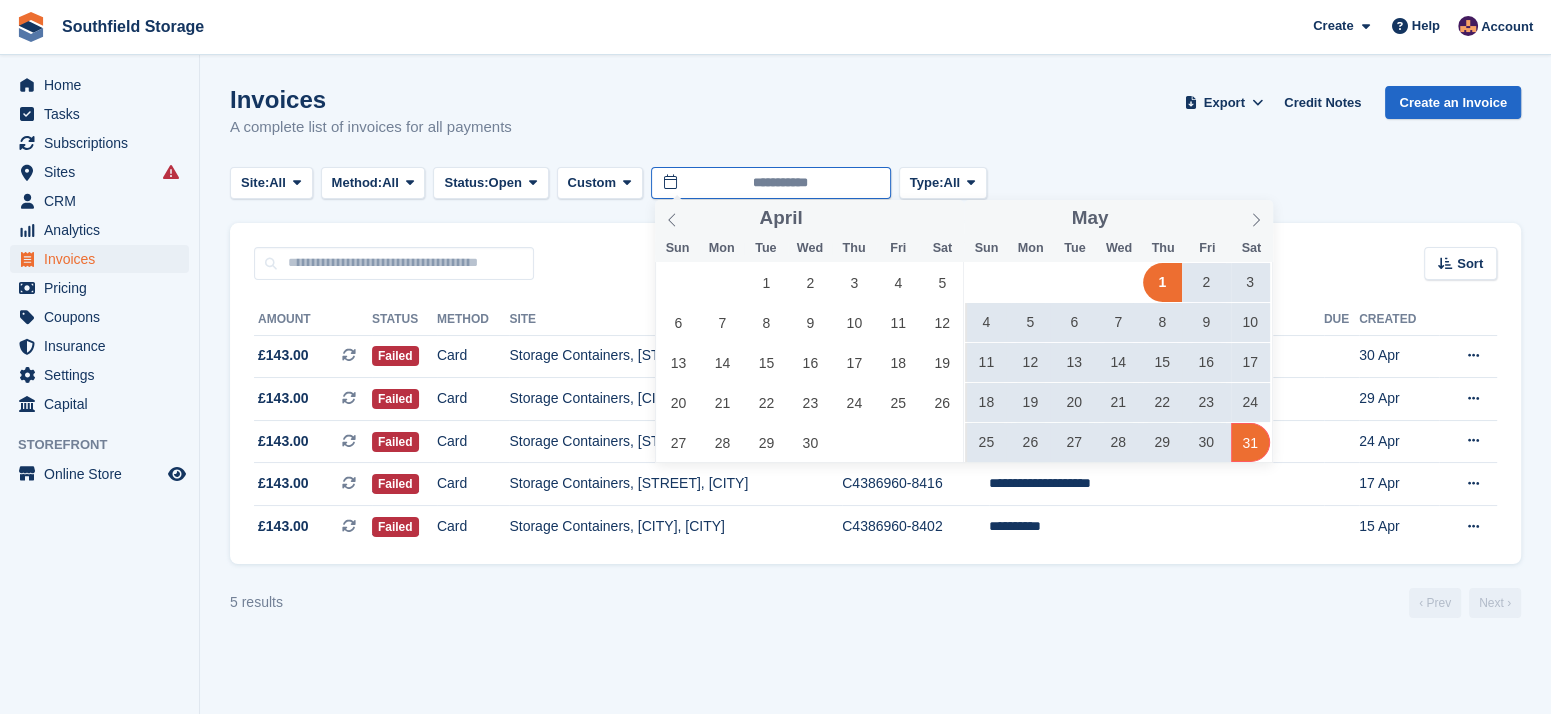 type on "**********" 